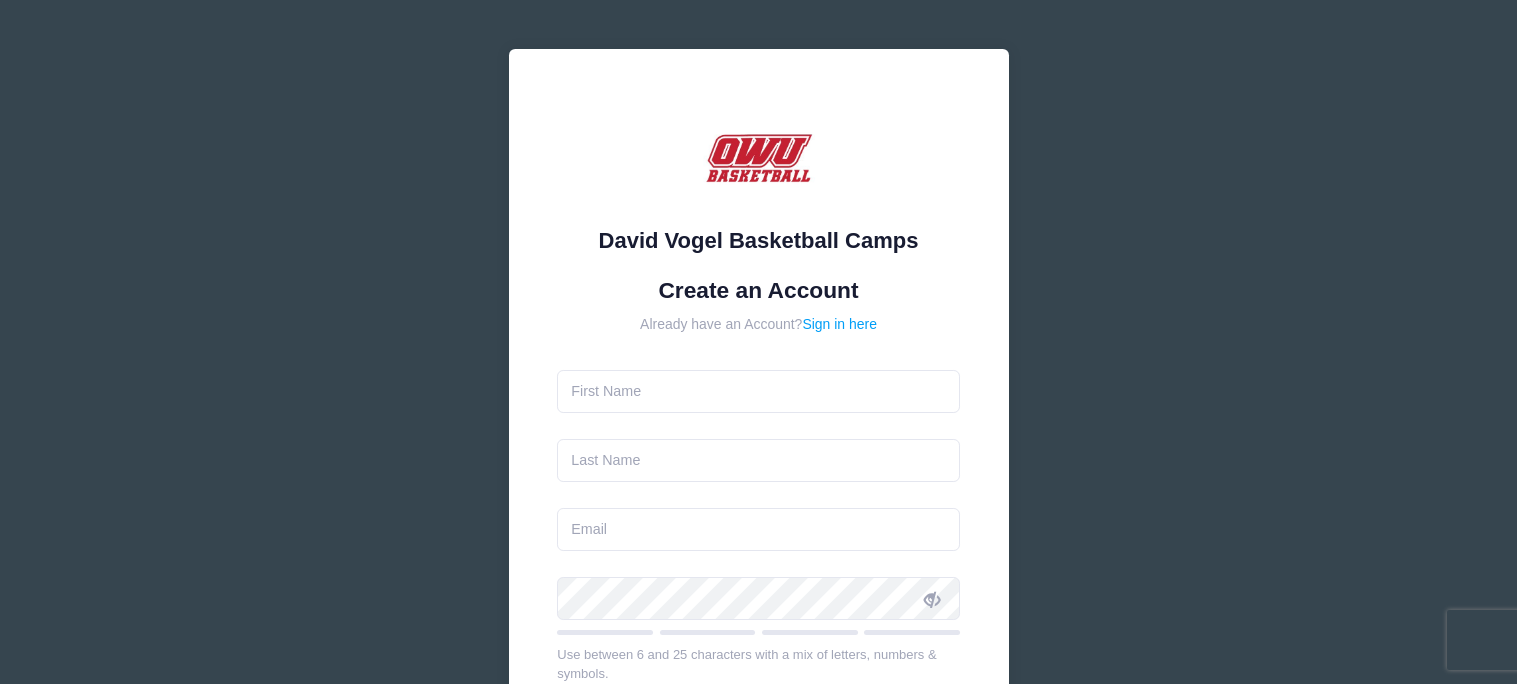 scroll, scrollTop: 0, scrollLeft: 0, axis: both 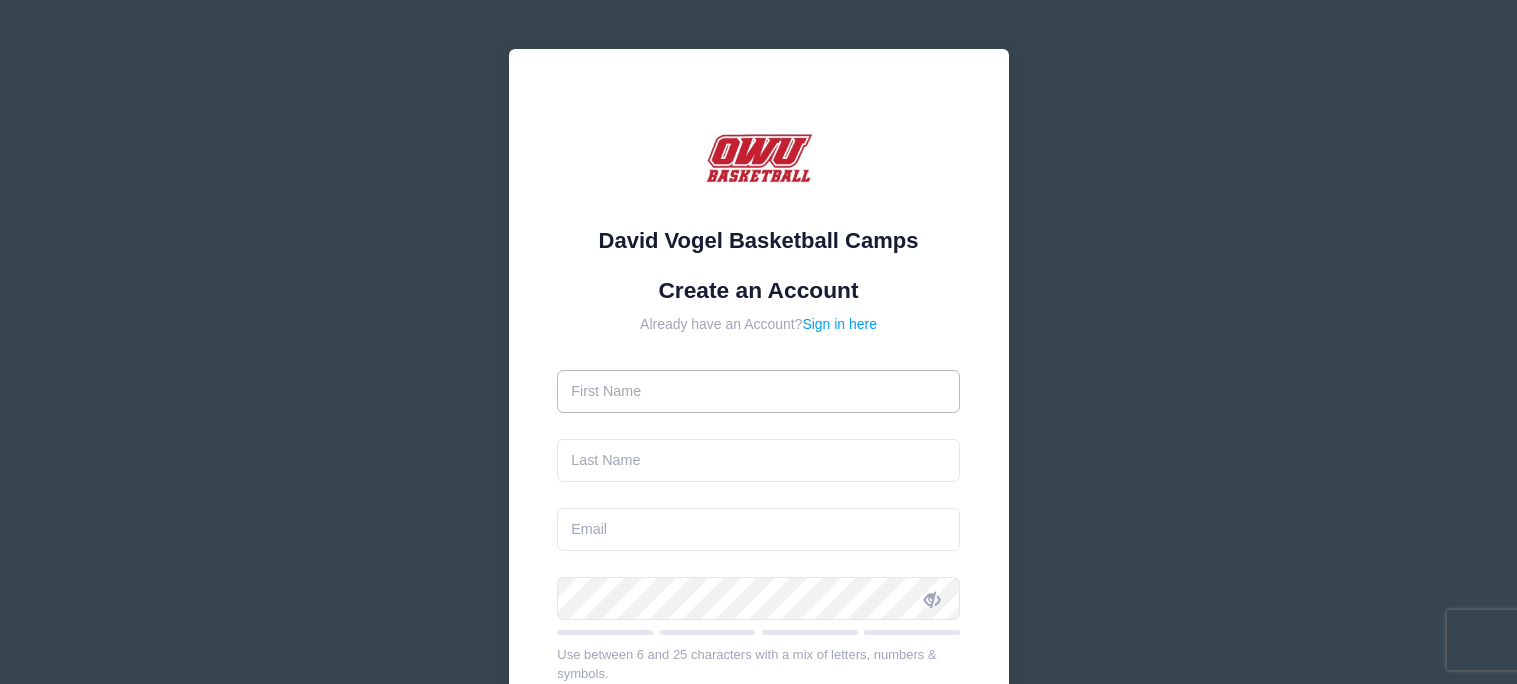 click at bounding box center (758, 391) 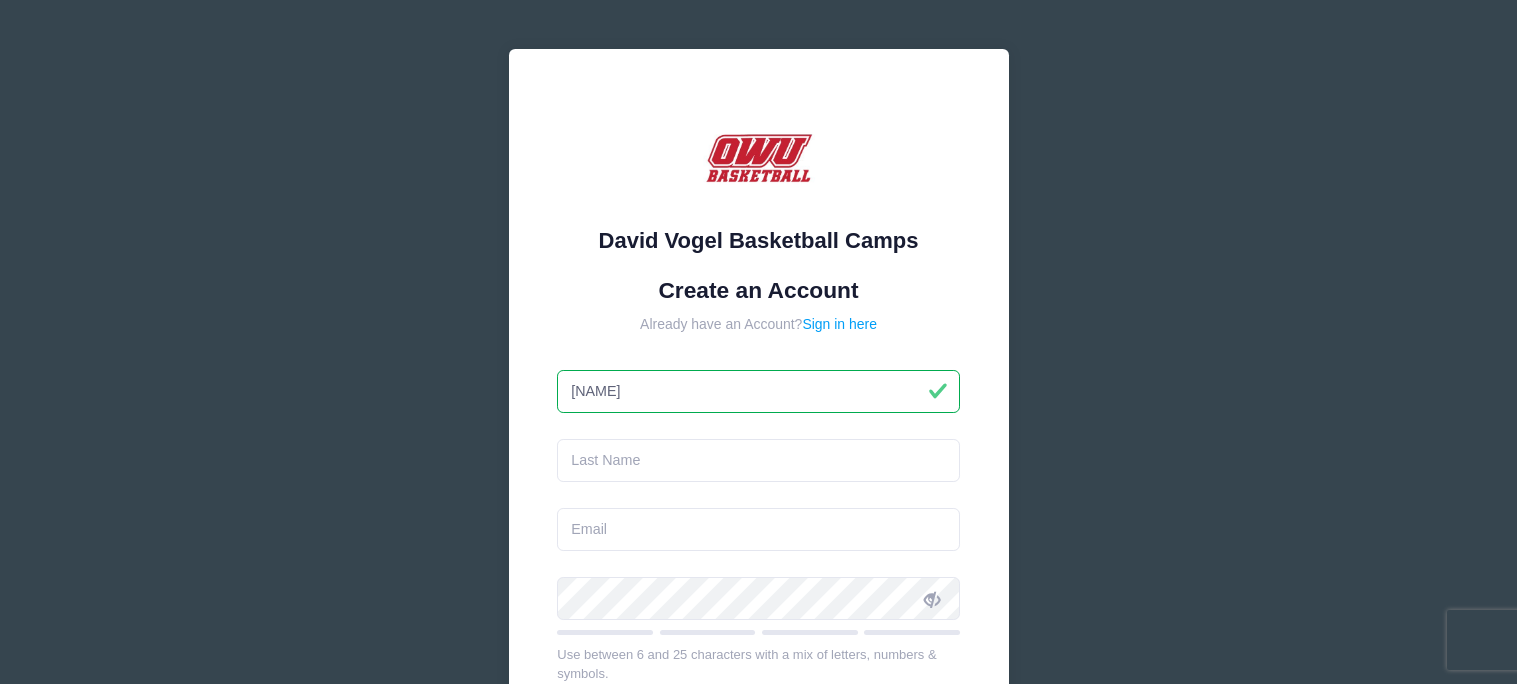 type on "[NAME]" 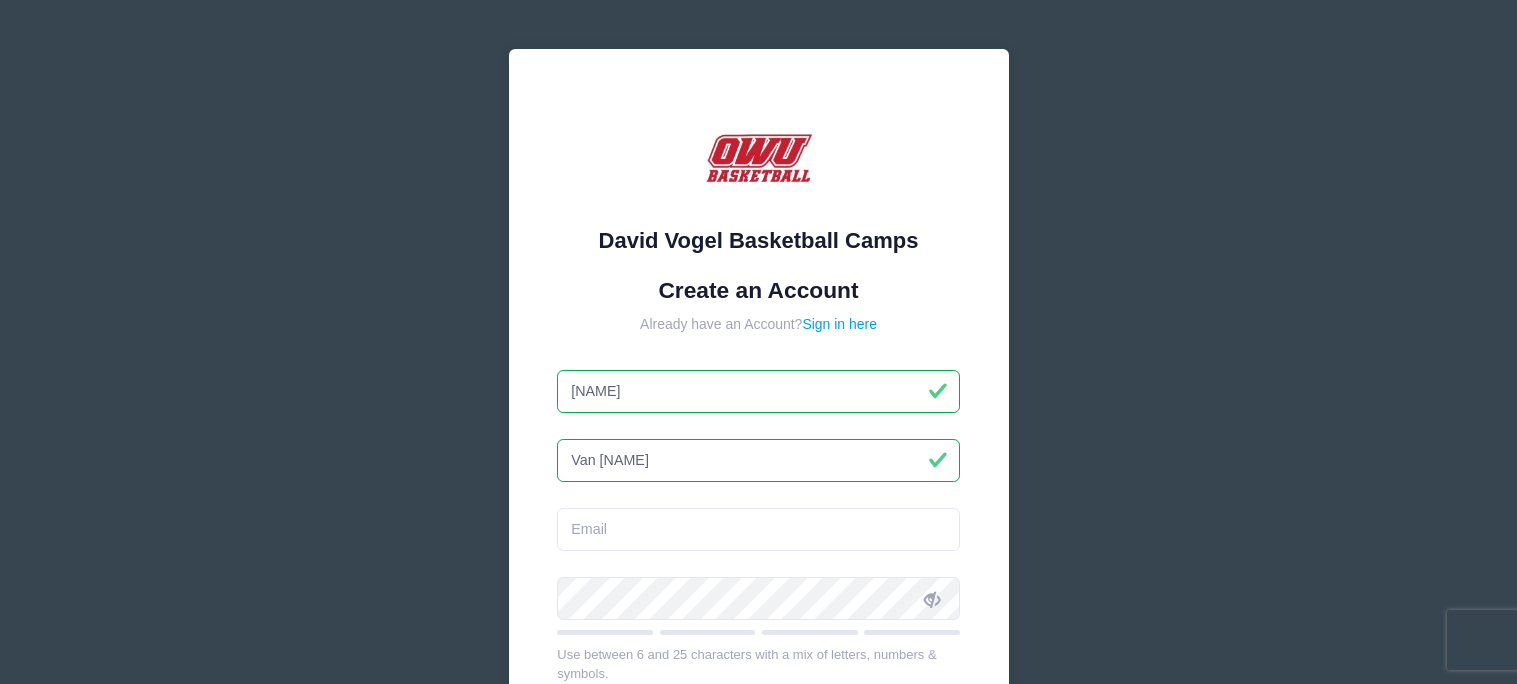 type on "Van [NAME]" 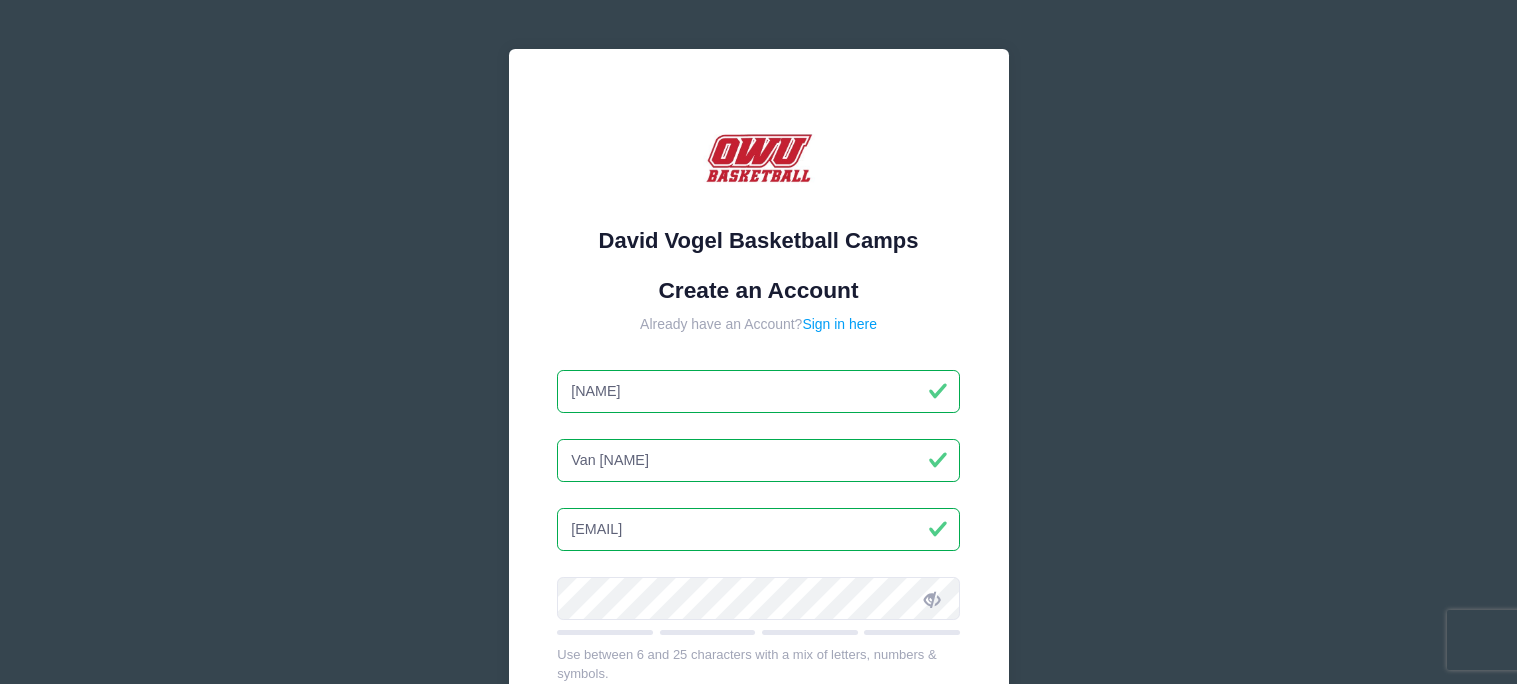 type on "[EMAIL]" 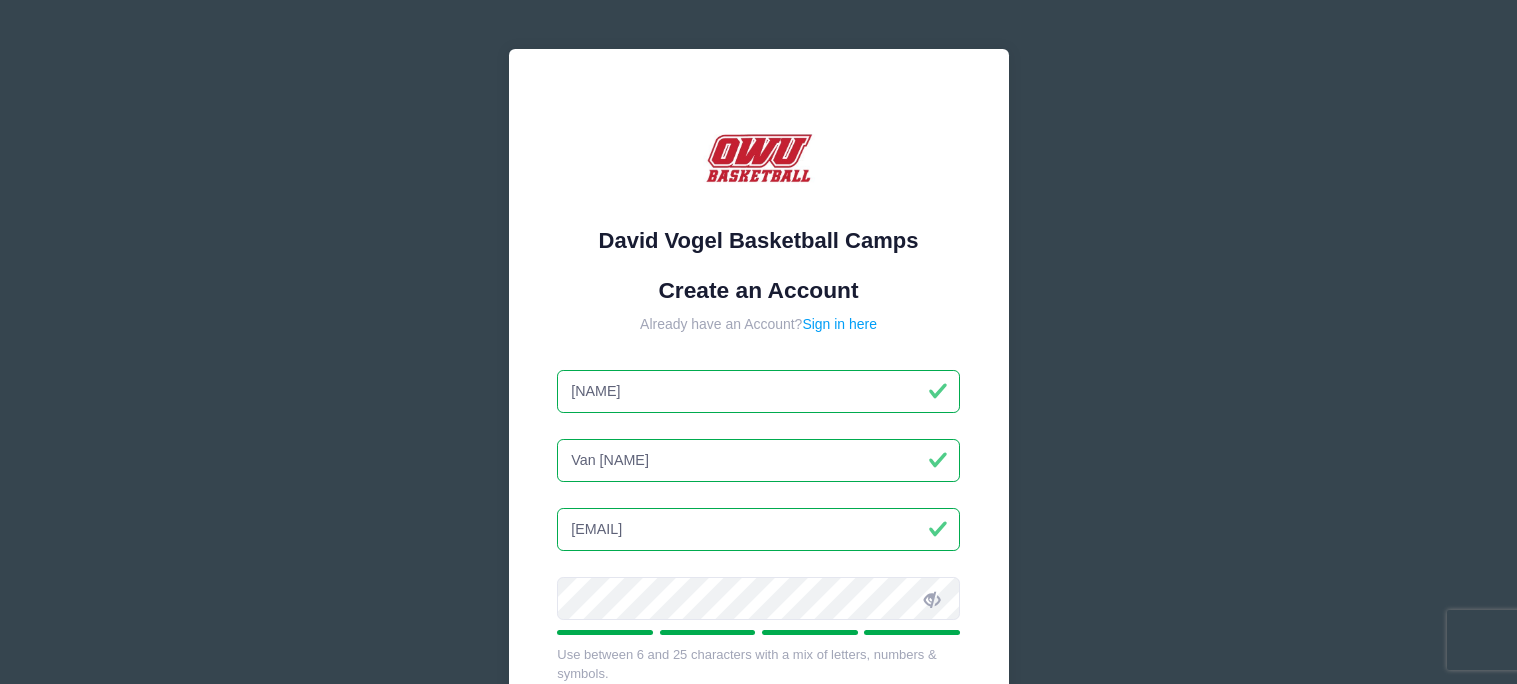 scroll, scrollTop: 389, scrollLeft: 0, axis: vertical 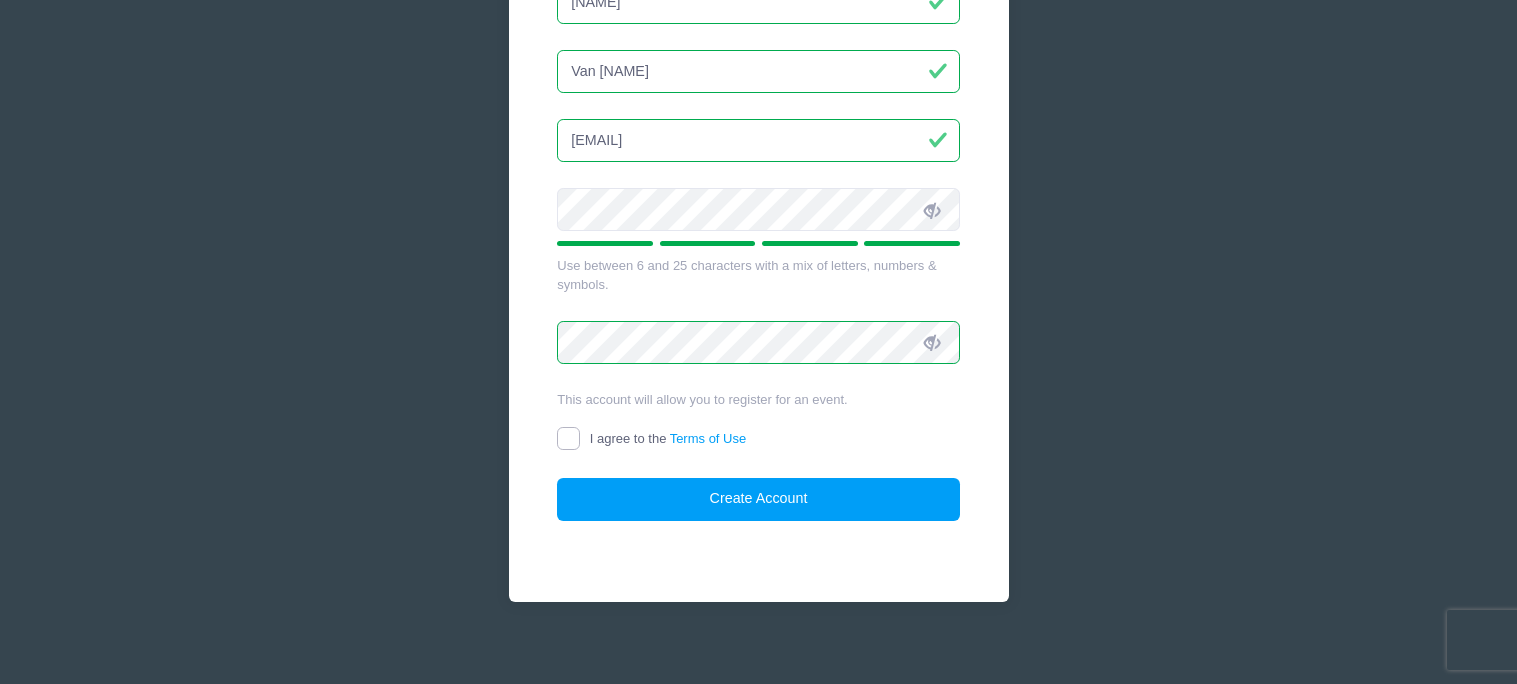click on "I agree to the
Terms of Use" at bounding box center (568, 438) 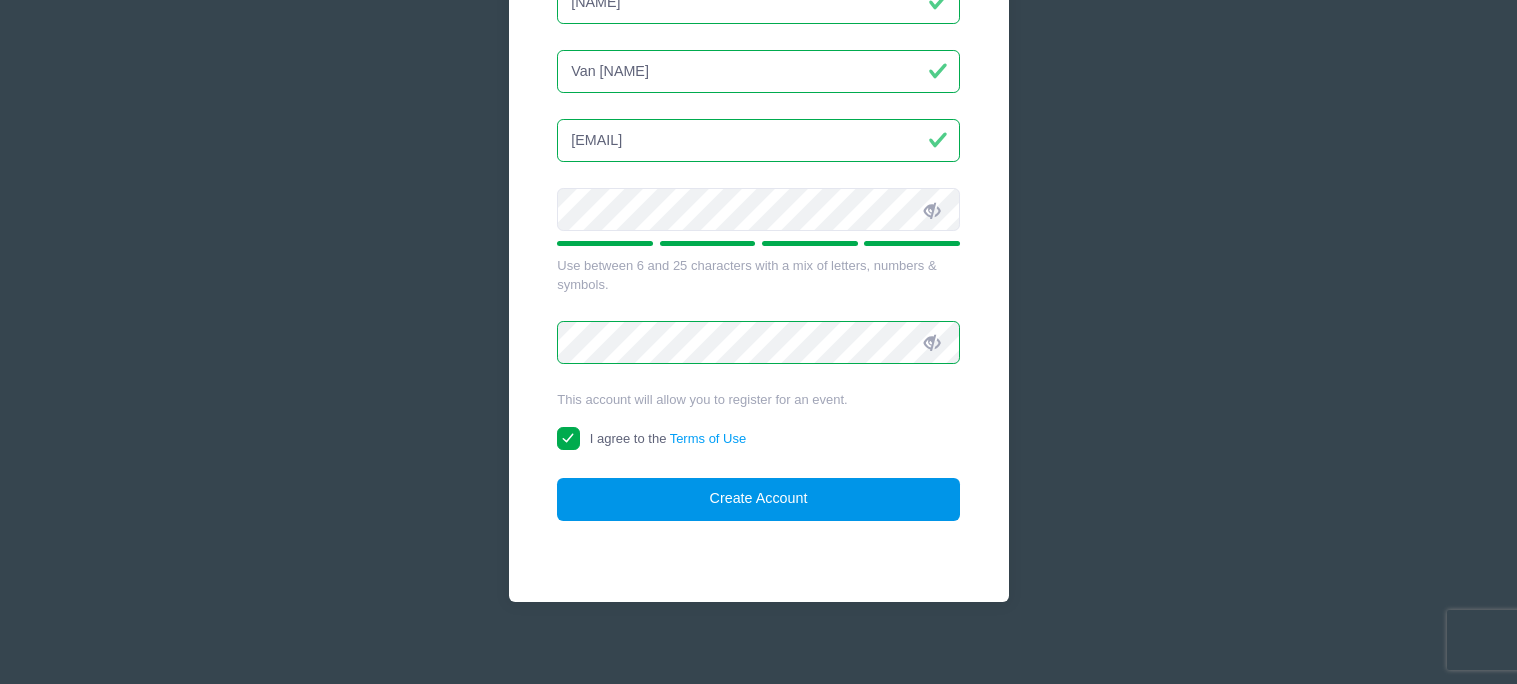 click on "Create Account" at bounding box center (758, 499) 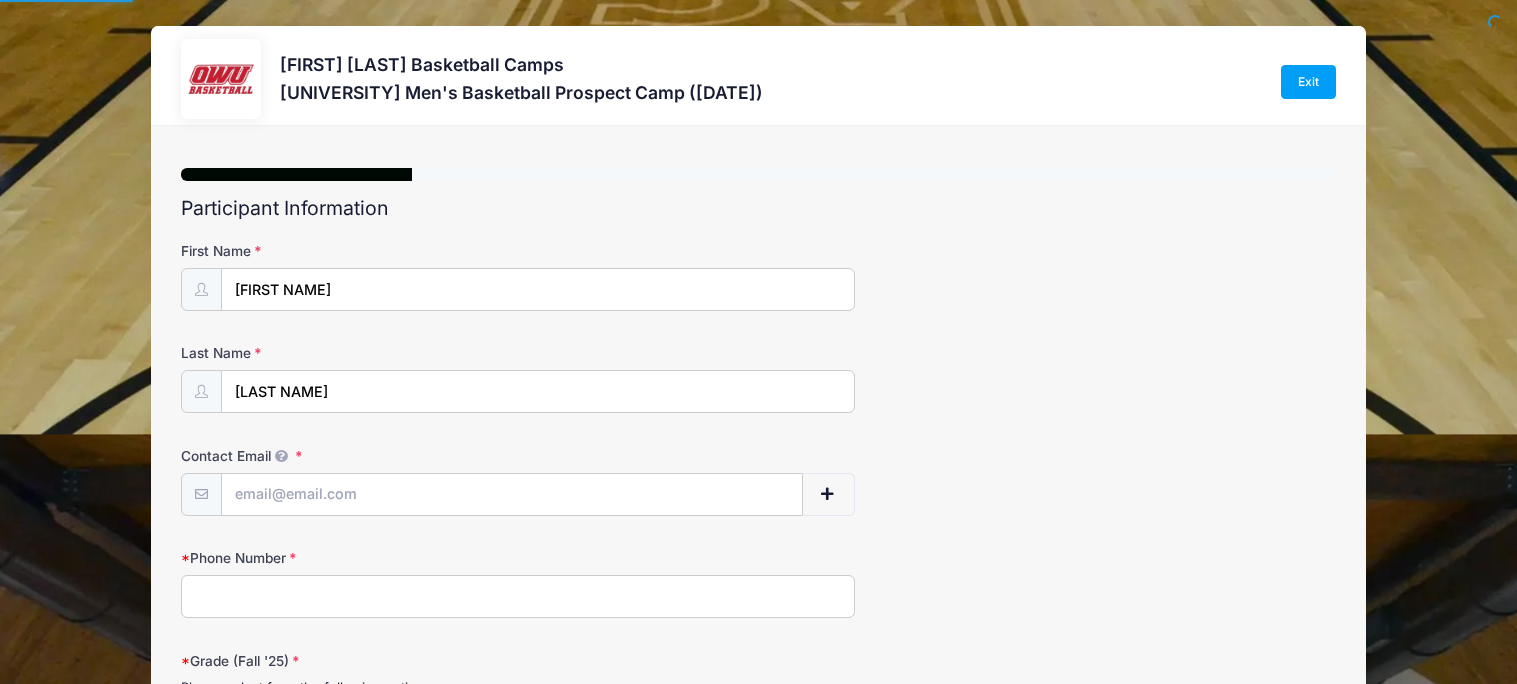 select 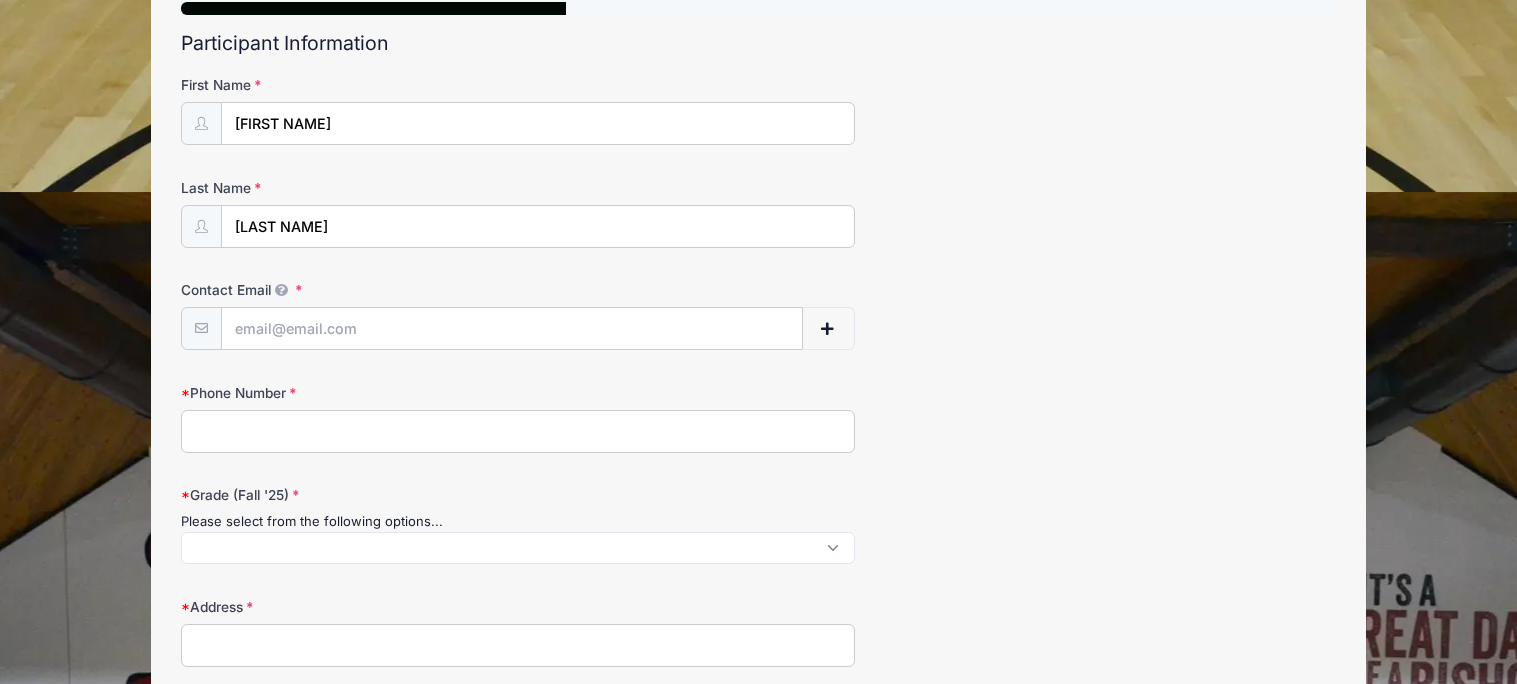 scroll, scrollTop: 199, scrollLeft: 0, axis: vertical 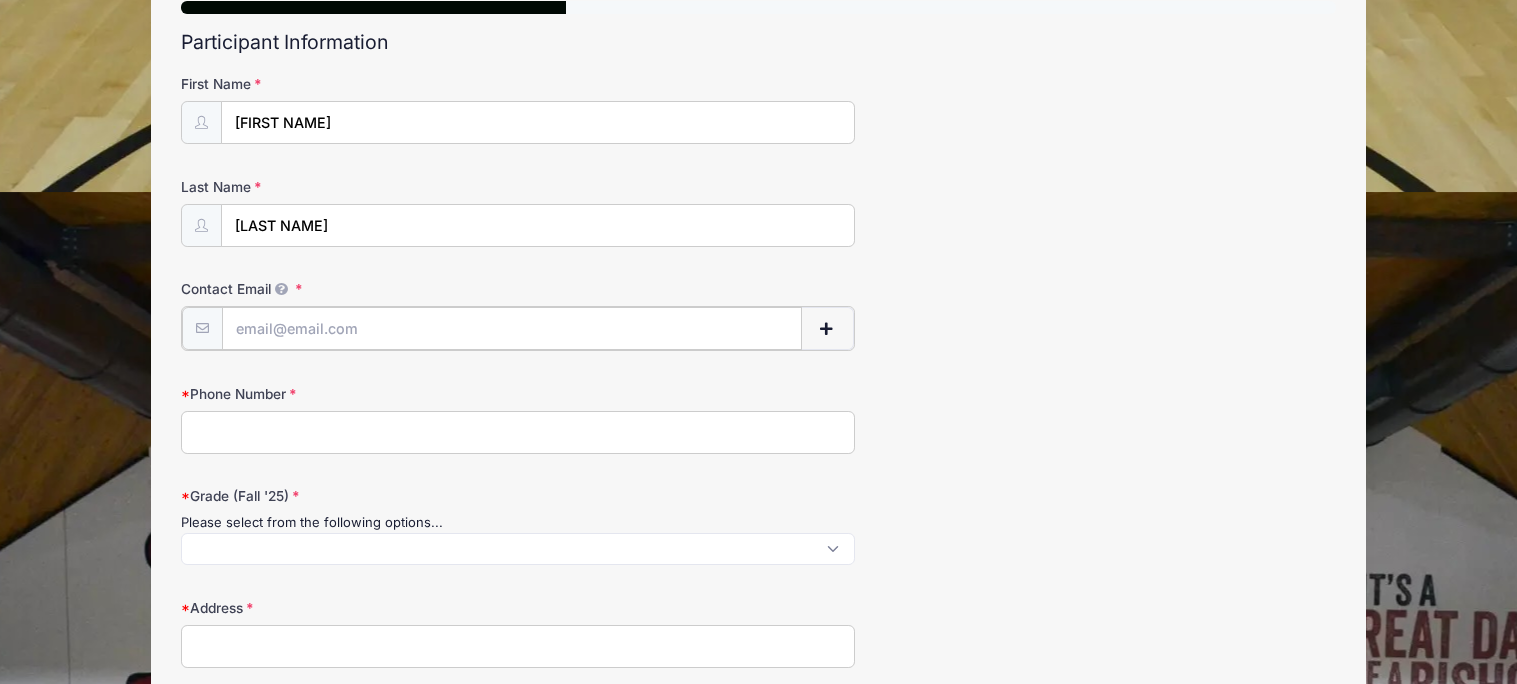 click on "Contact Email" at bounding box center [512, 328] 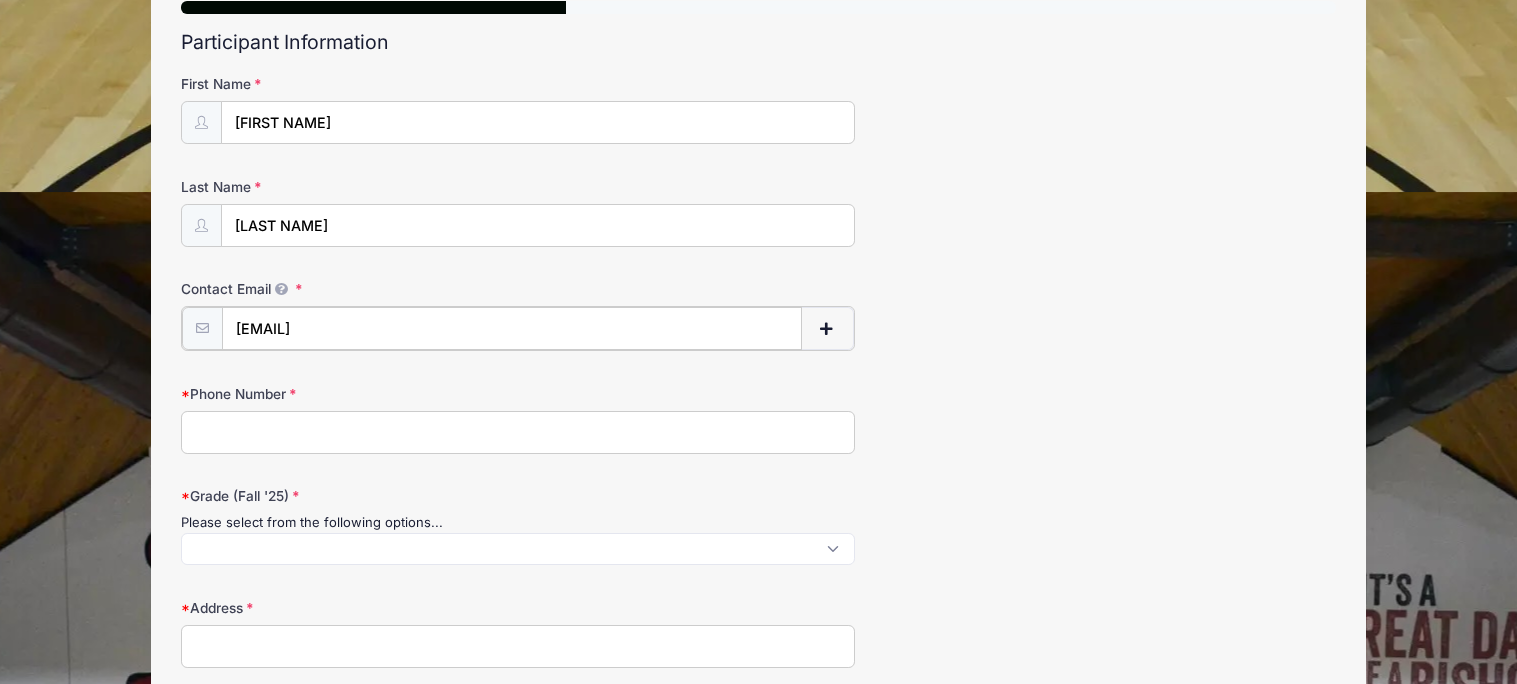 type on "[EMAIL]" 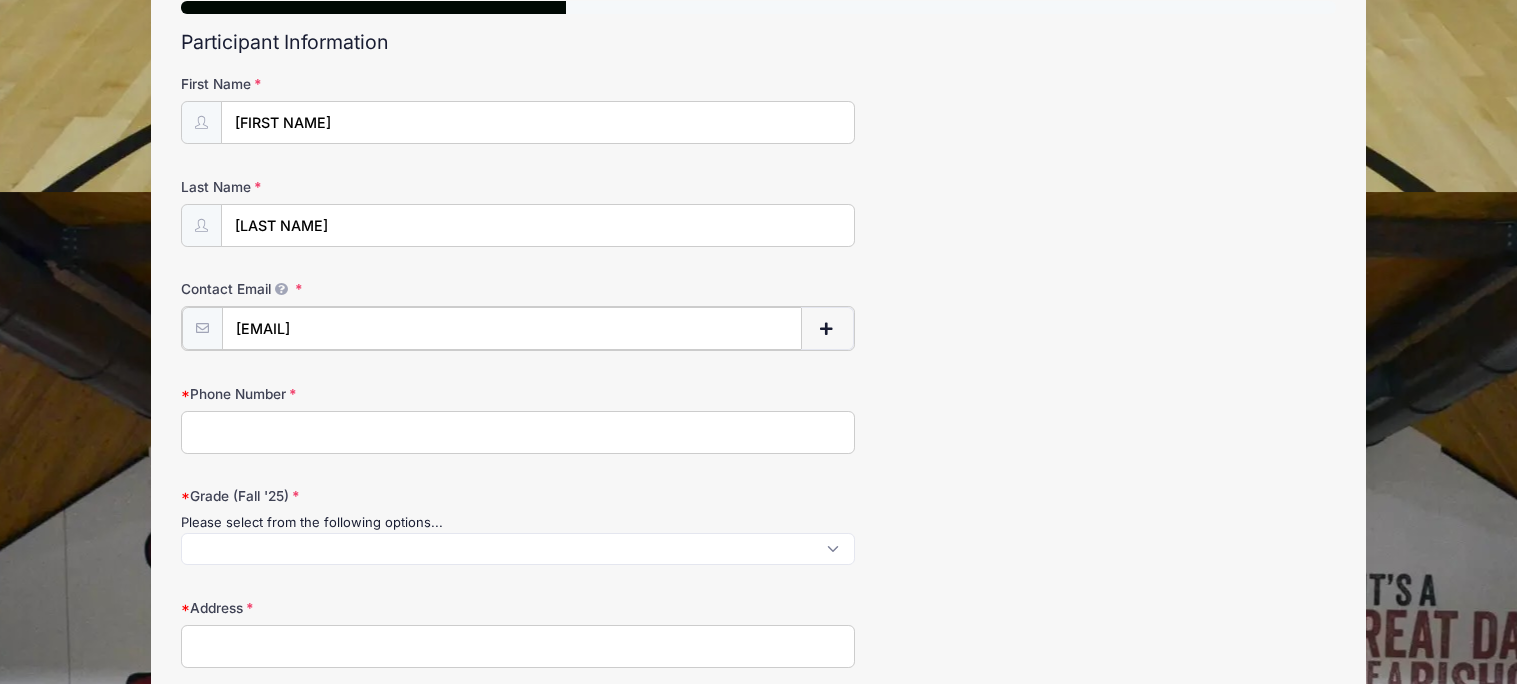 type 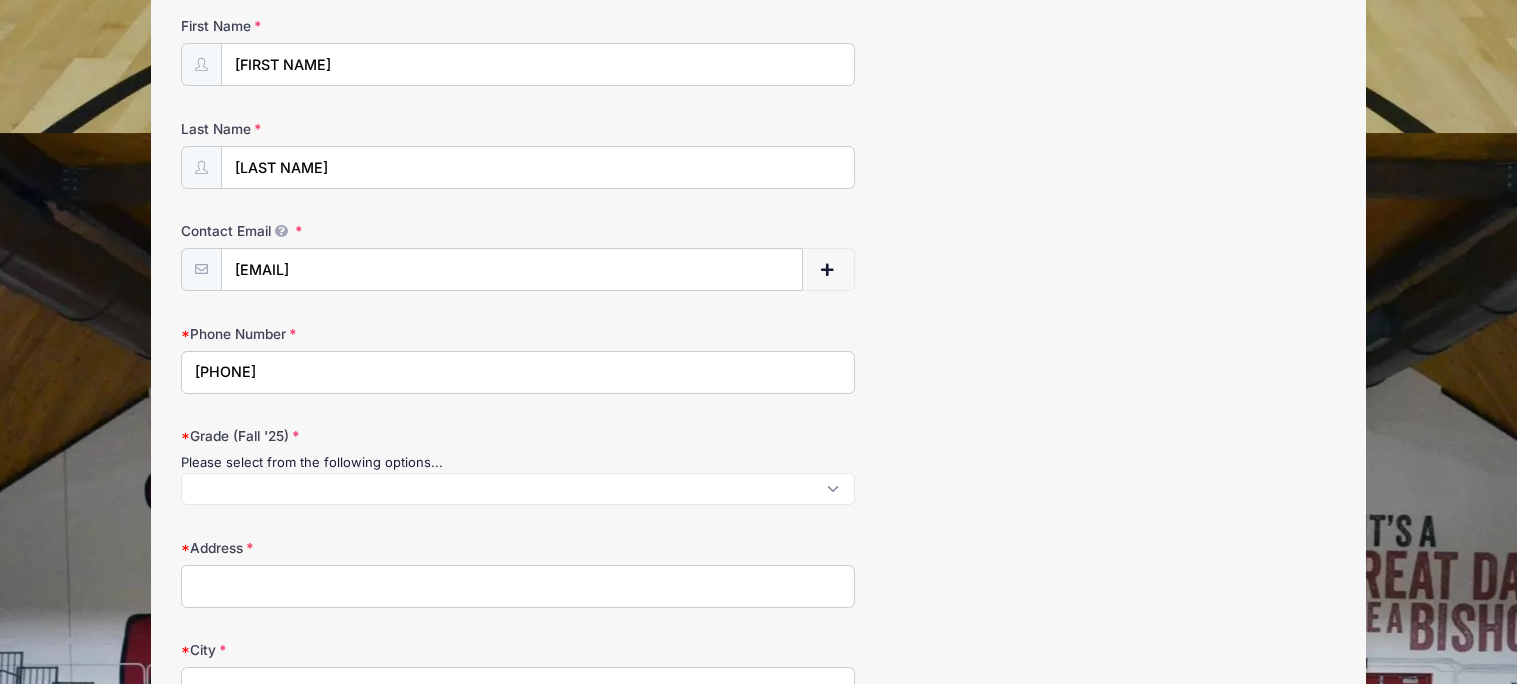 scroll, scrollTop: 275, scrollLeft: 0, axis: vertical 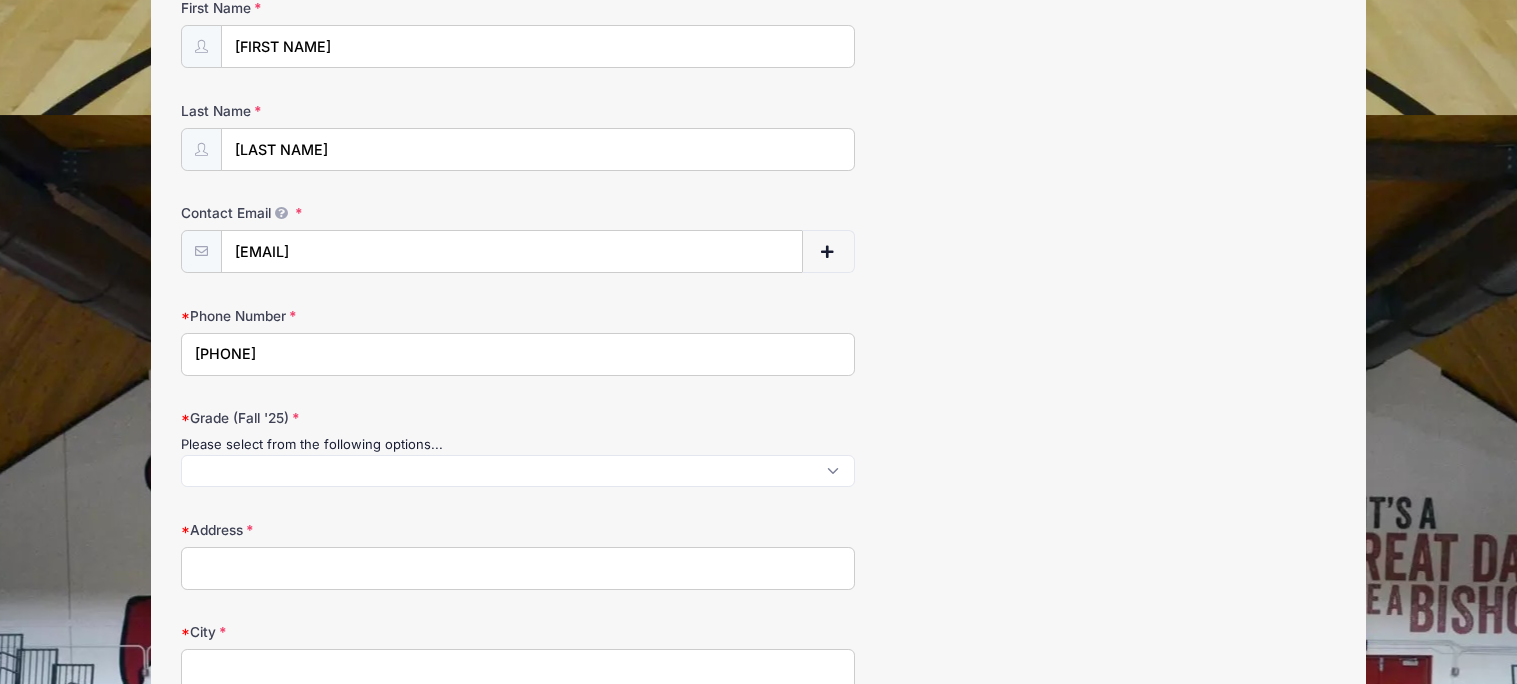 type on "[PHONE]" 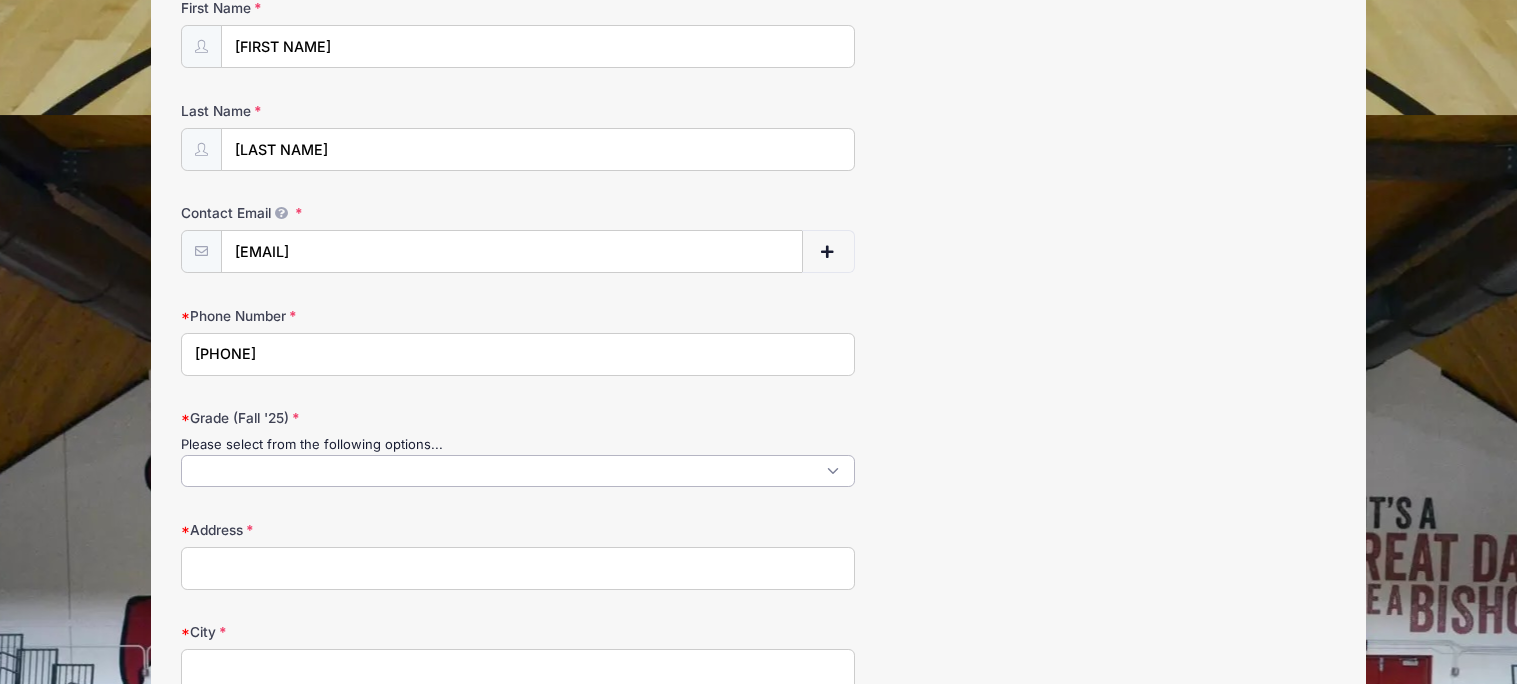 click at bounding box center [518, 471] 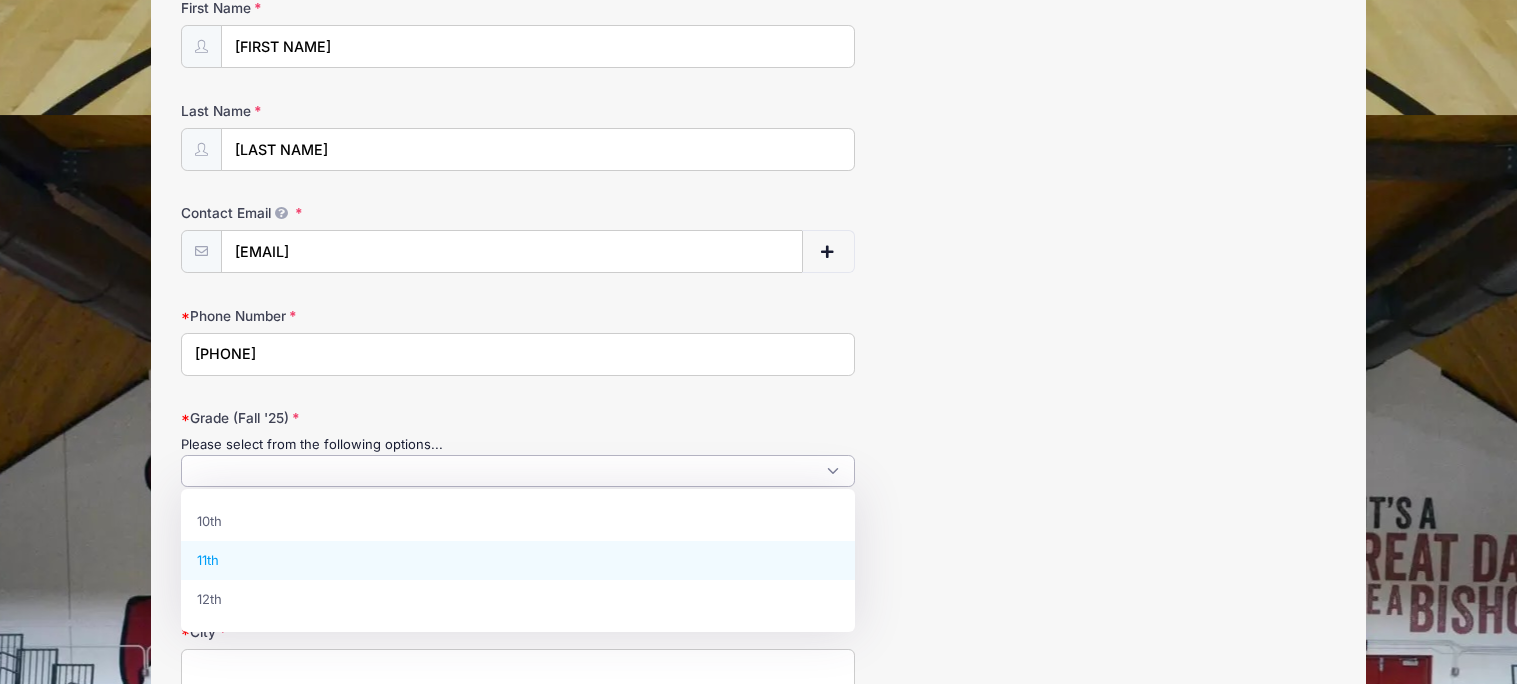 select on "11th" 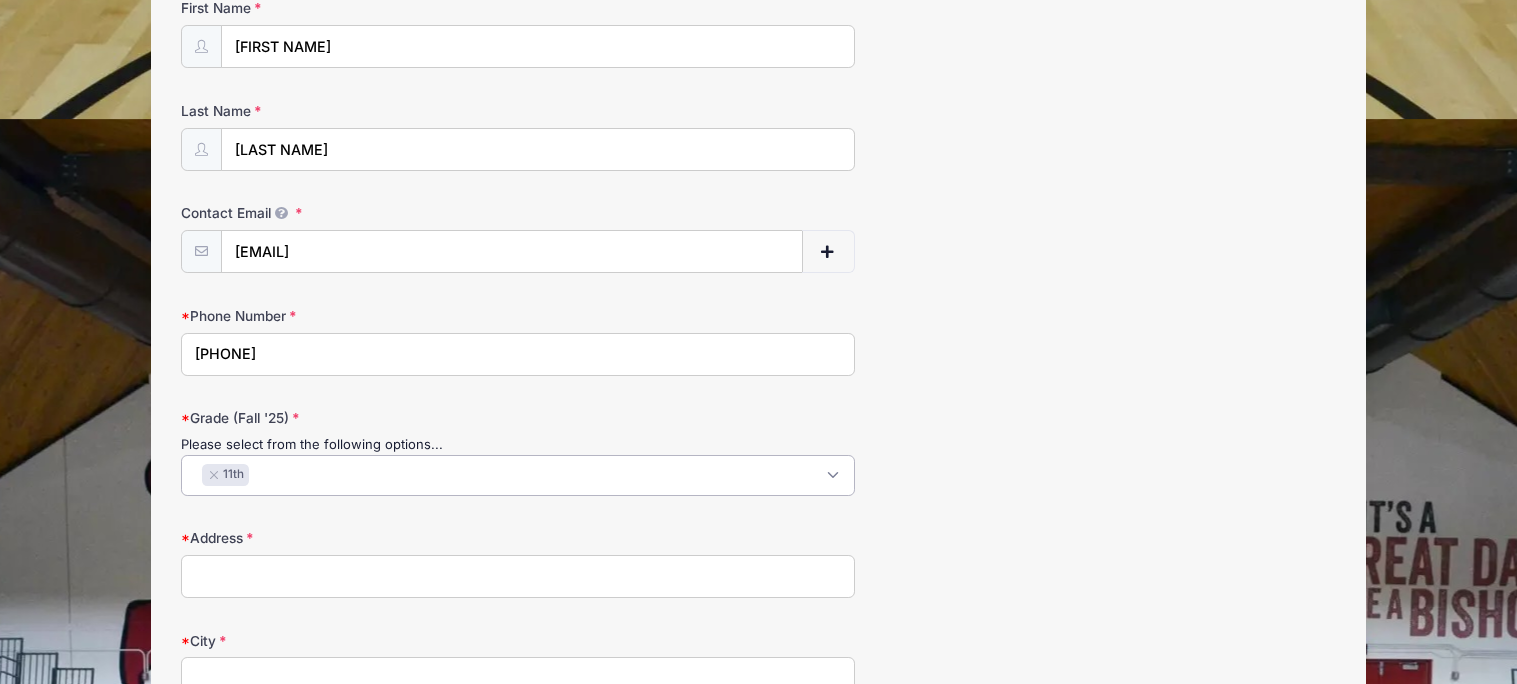 scroll, scrollTop: 17, scrollLeft: 0, axis: vertical 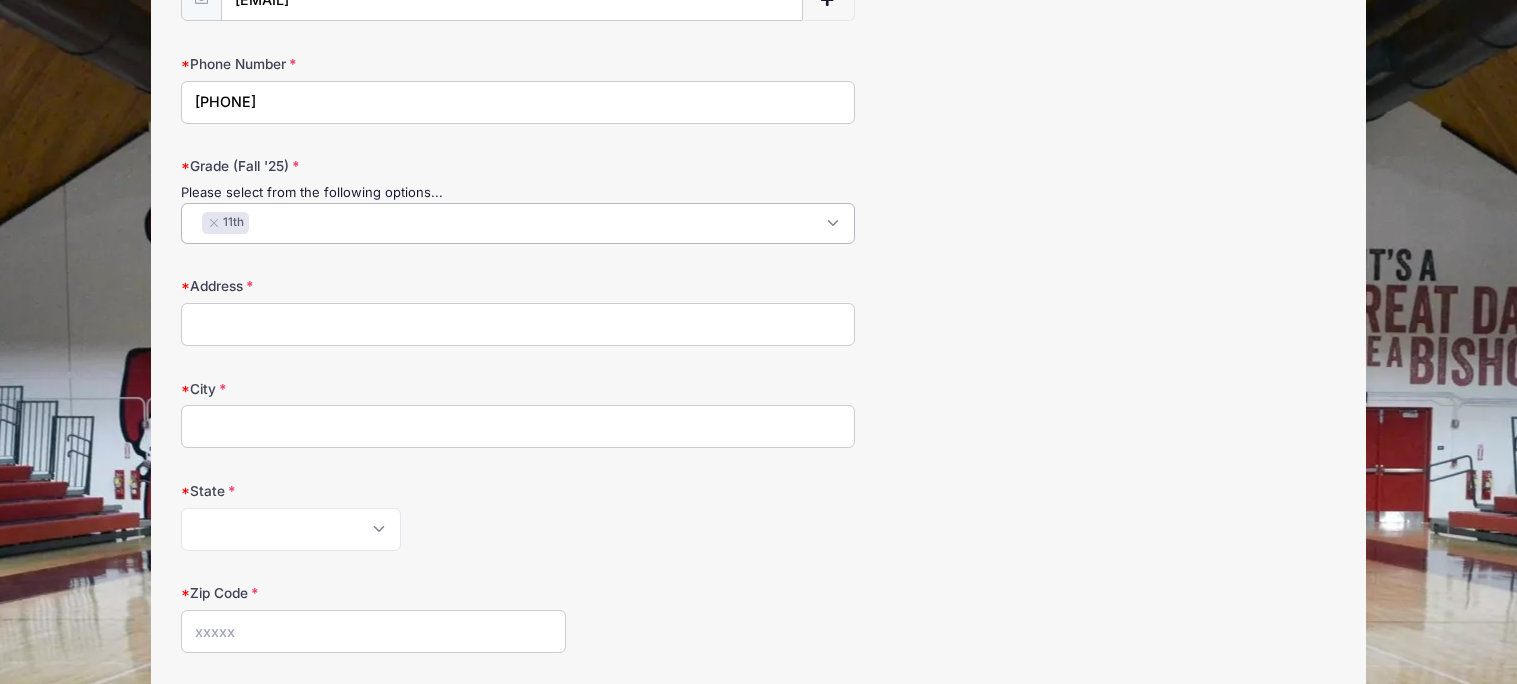 click on "Address" at bounding box center (518, 324) 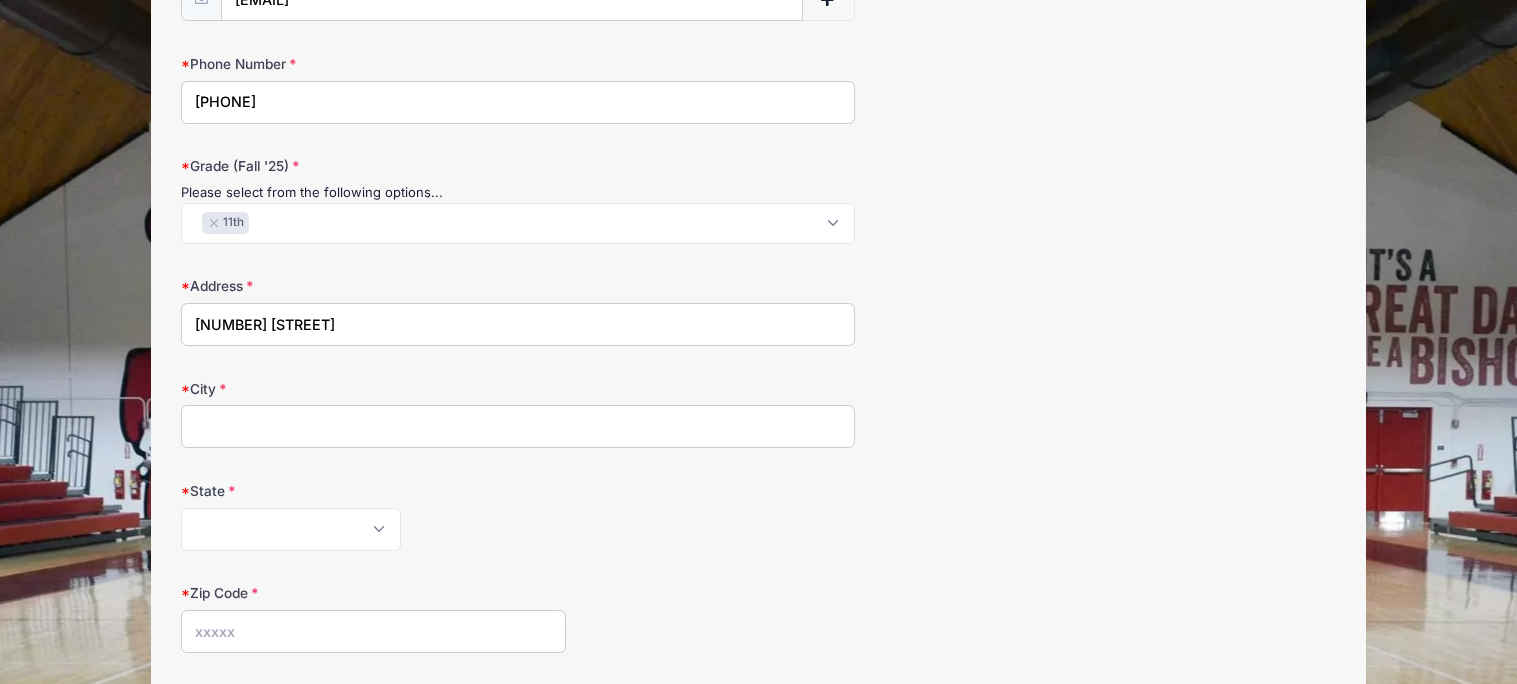 type on "[NUMBER] [STREET]" 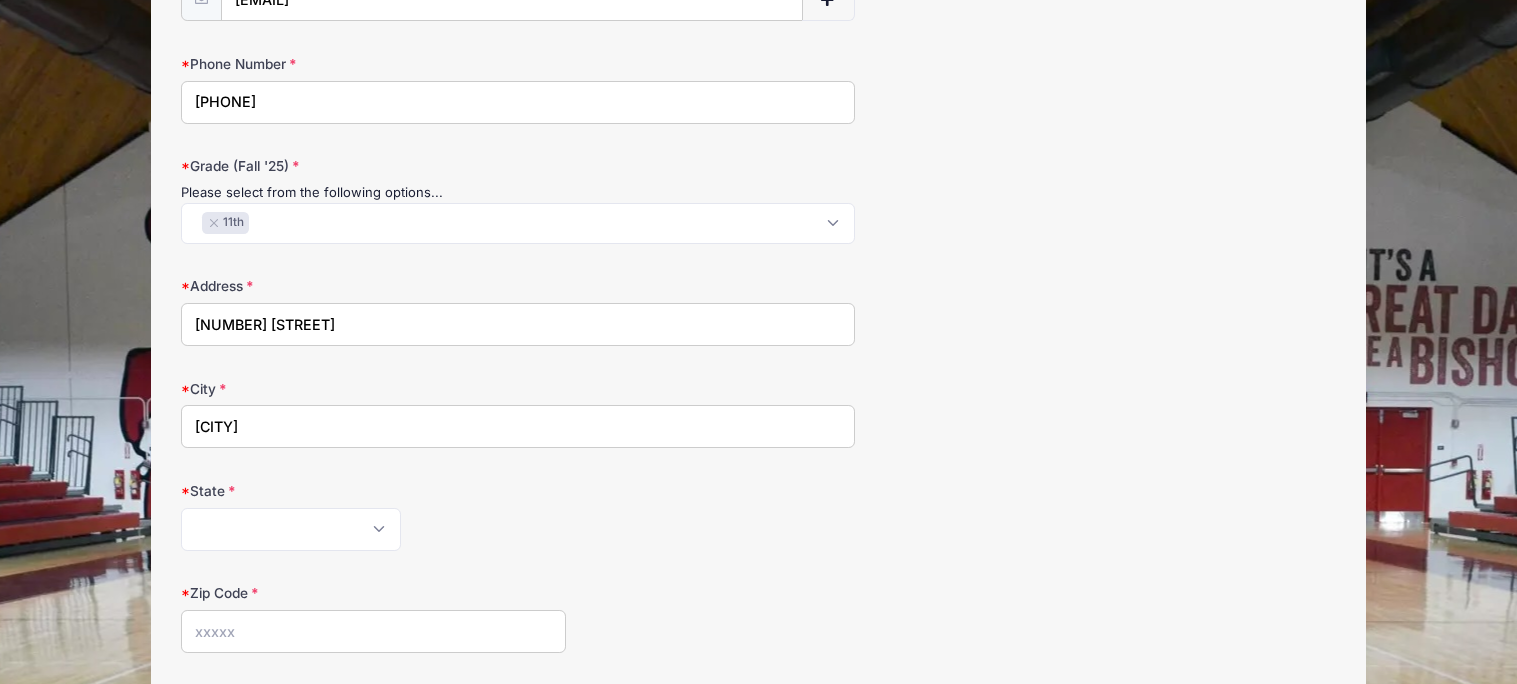 type on "[CITY]" 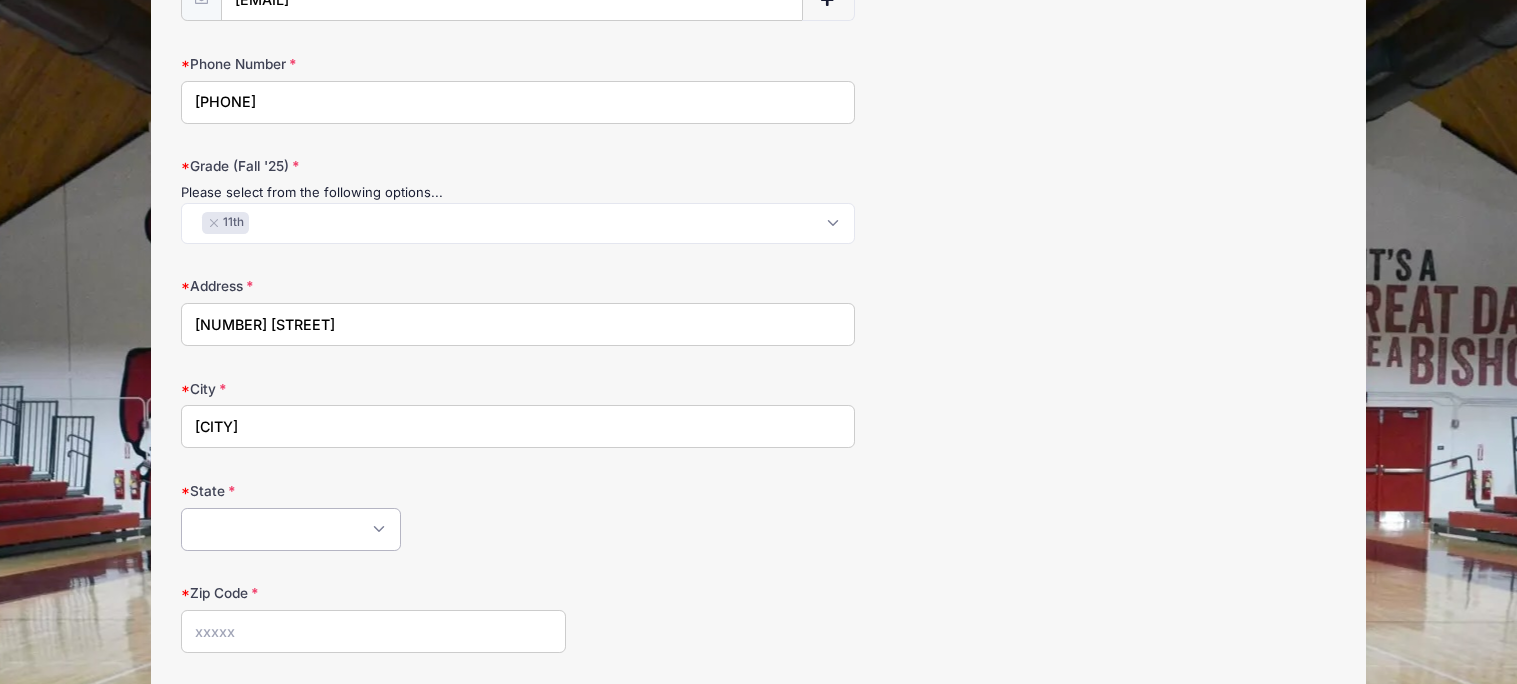 select on "OH" 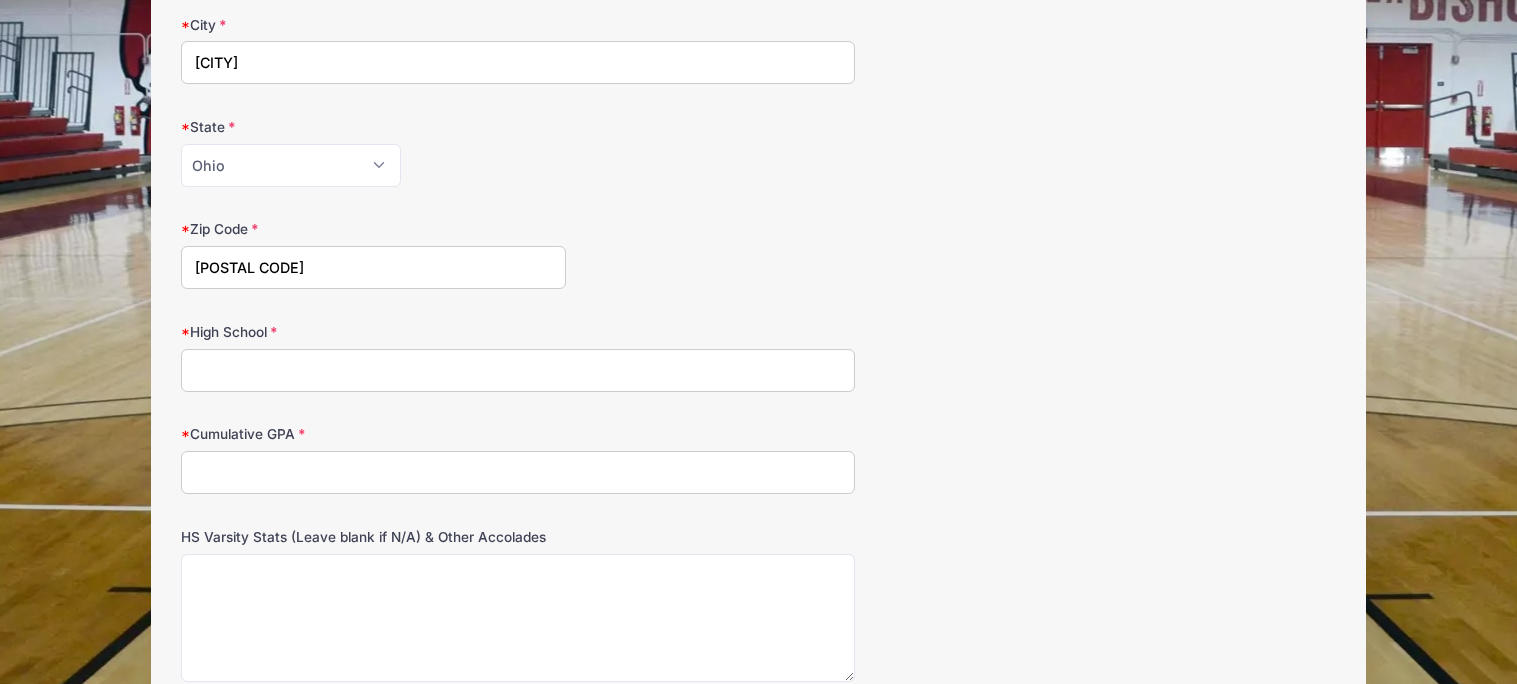 scroll, scrollTop: 896, scrollLeft: 0, axis: vertical 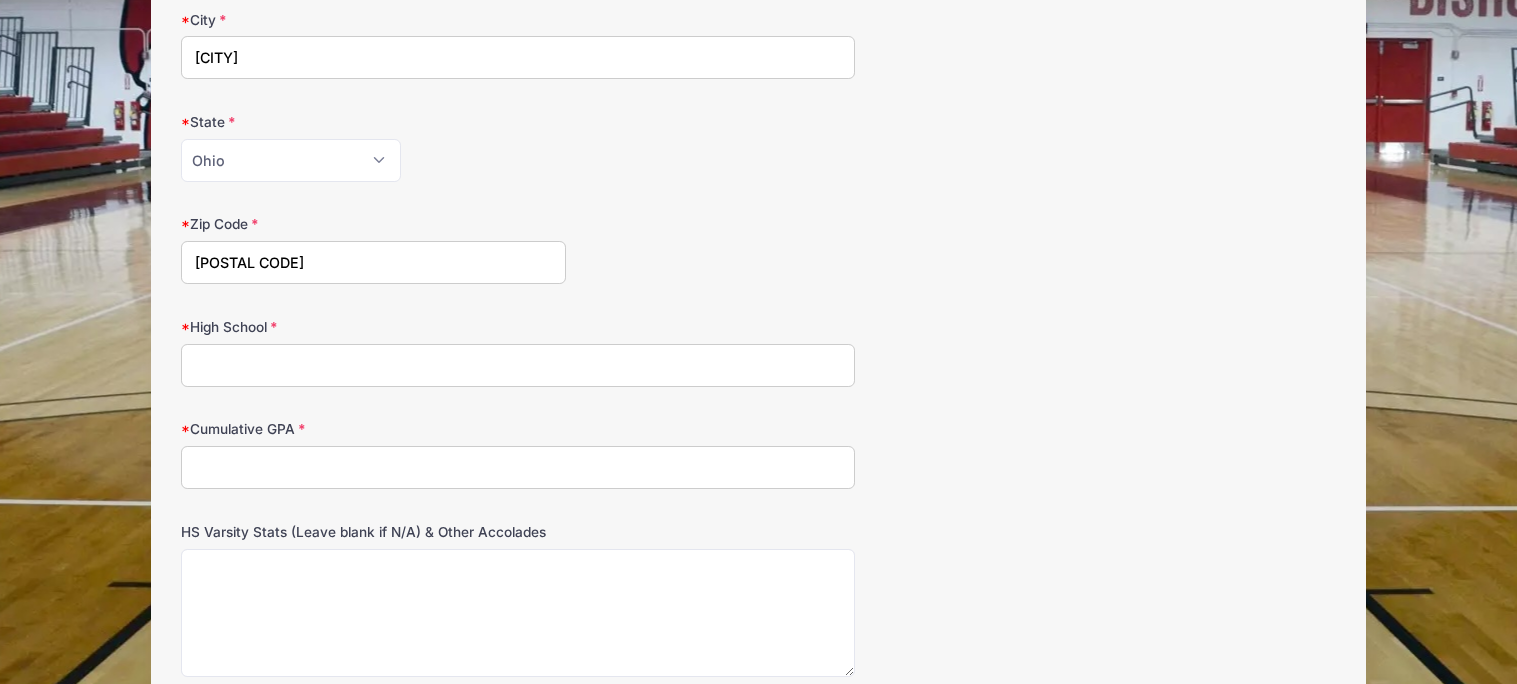 type on "[POSTAL CODE]" 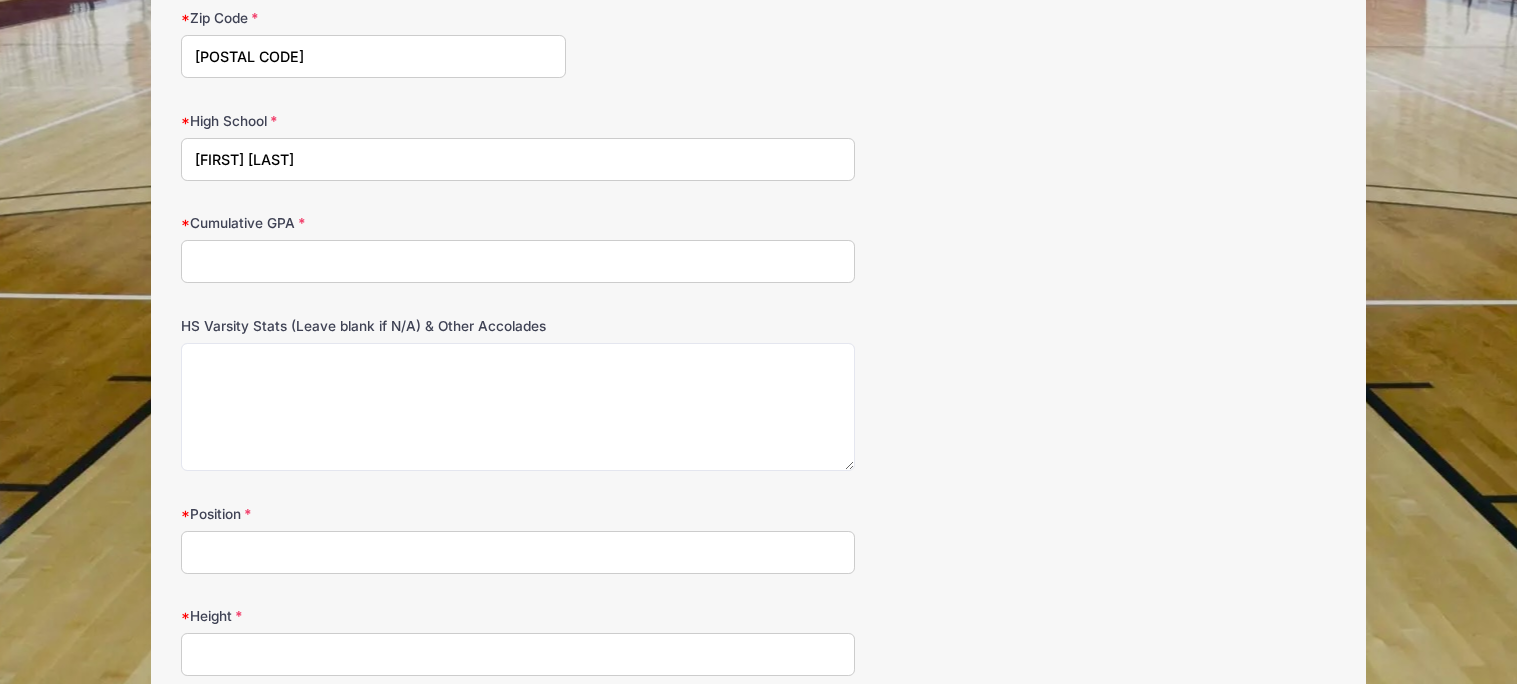 scroll, scrollTop: 1108, scrollLeft: 0, axis: vertical 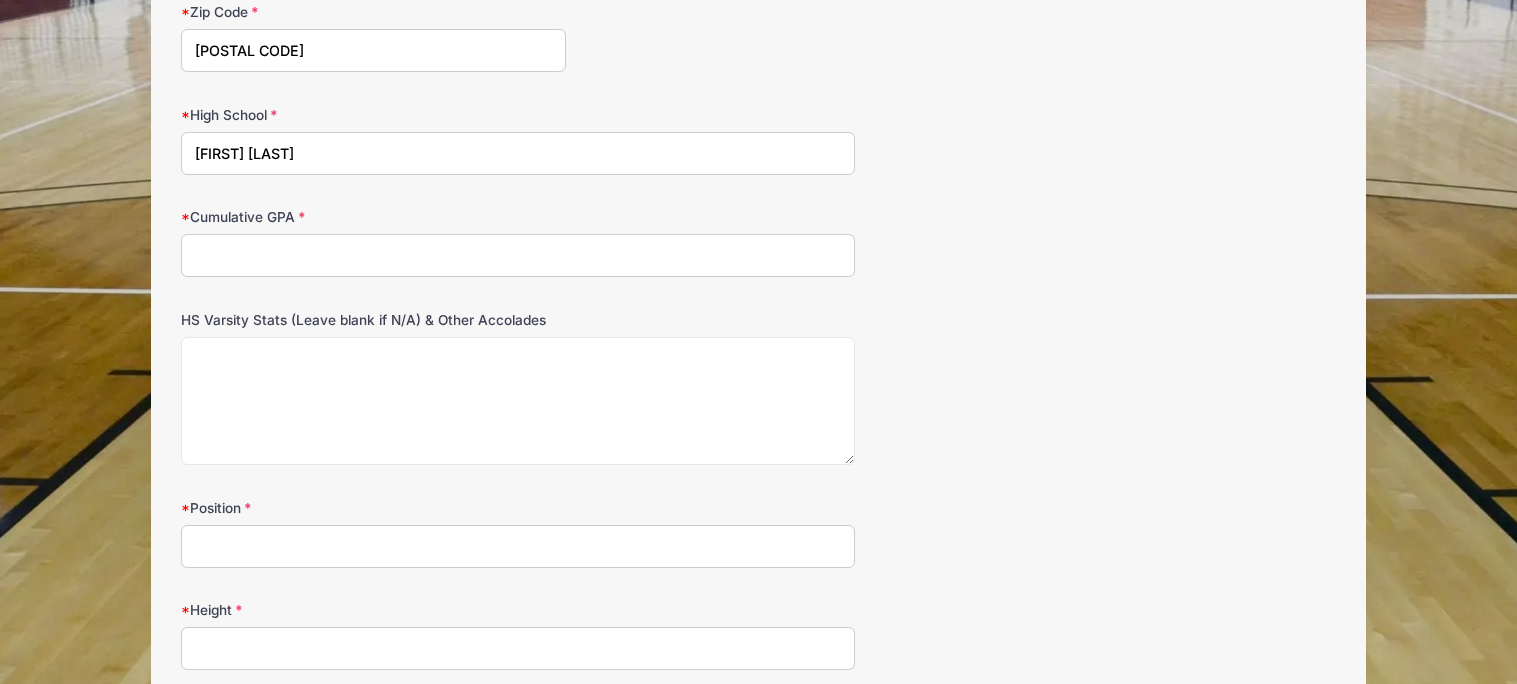 type on "[FIRST] [LAST]" 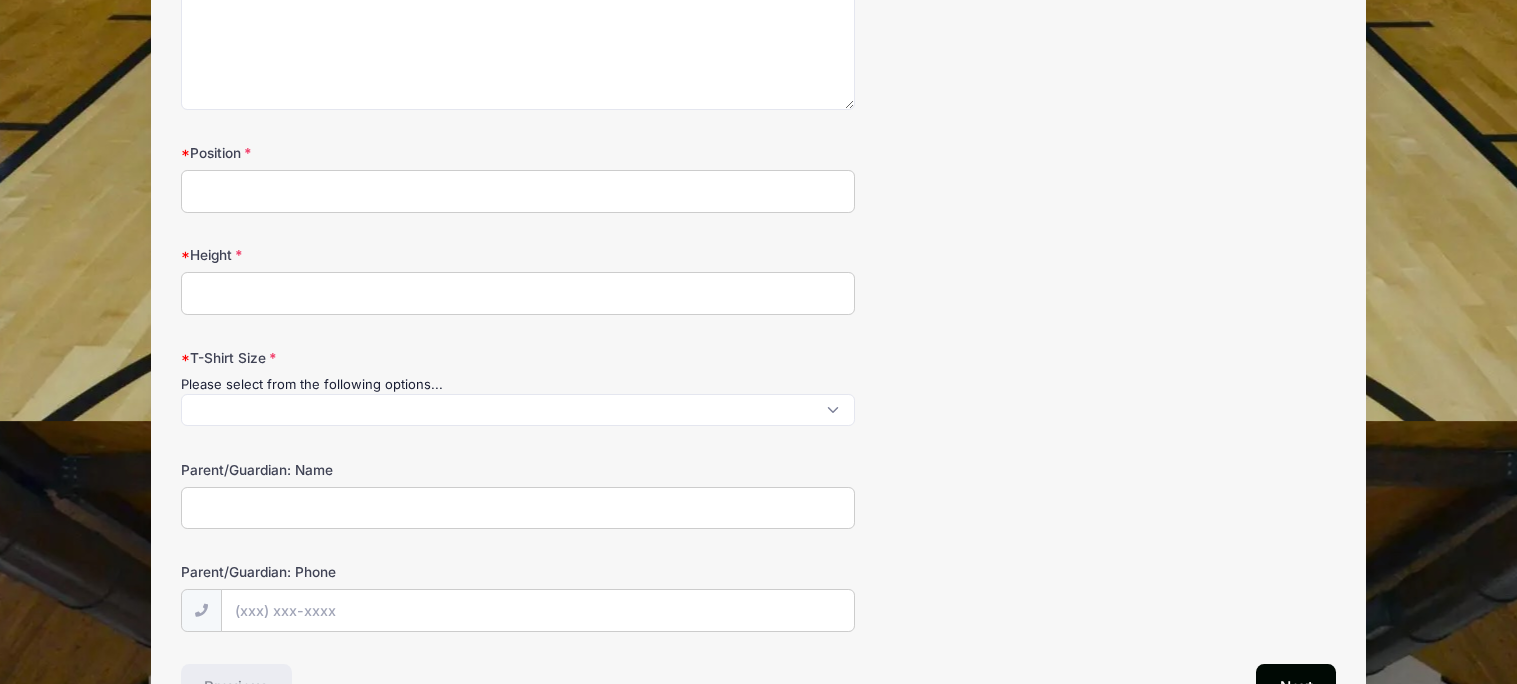 scroll, scrollTop: 1472, scrollLeft: 0, axis: vertical 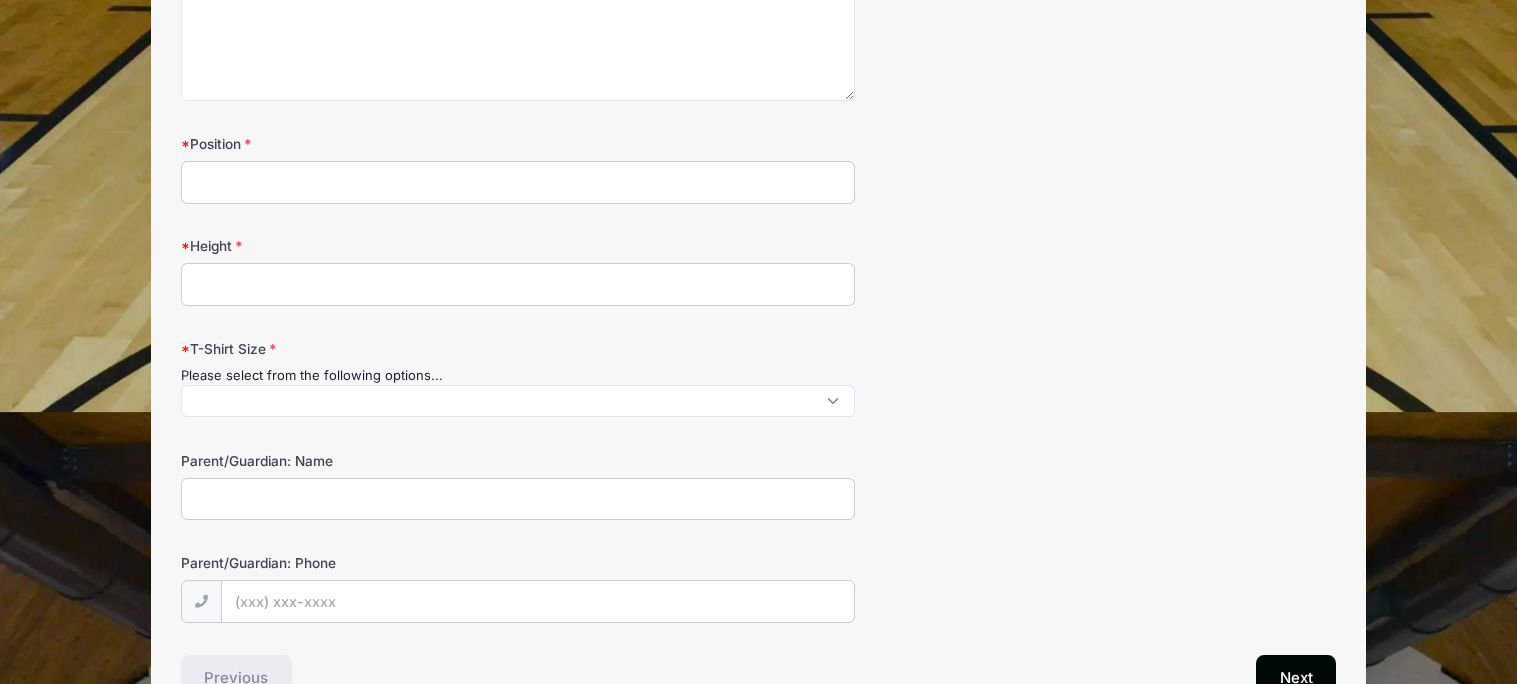 click at bounding box center (518, 401) 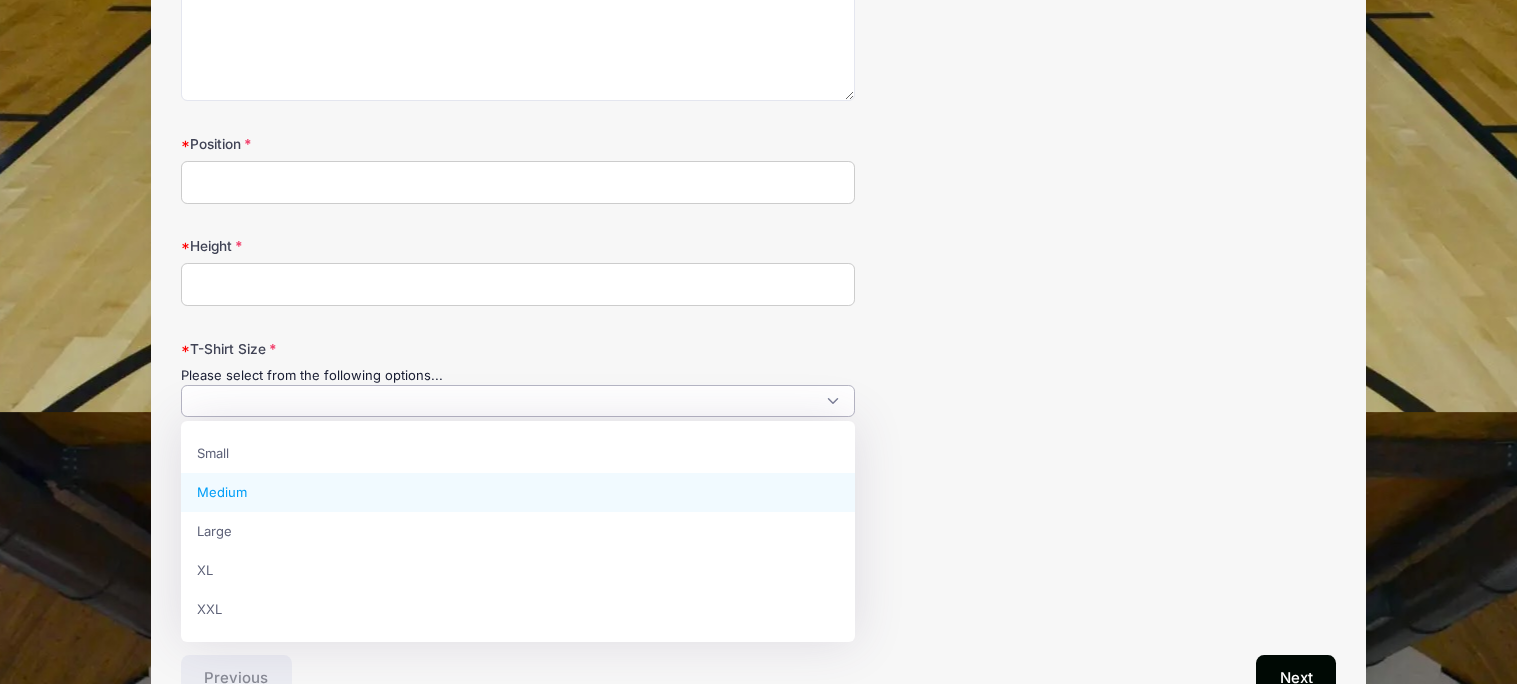 select on "Medium" 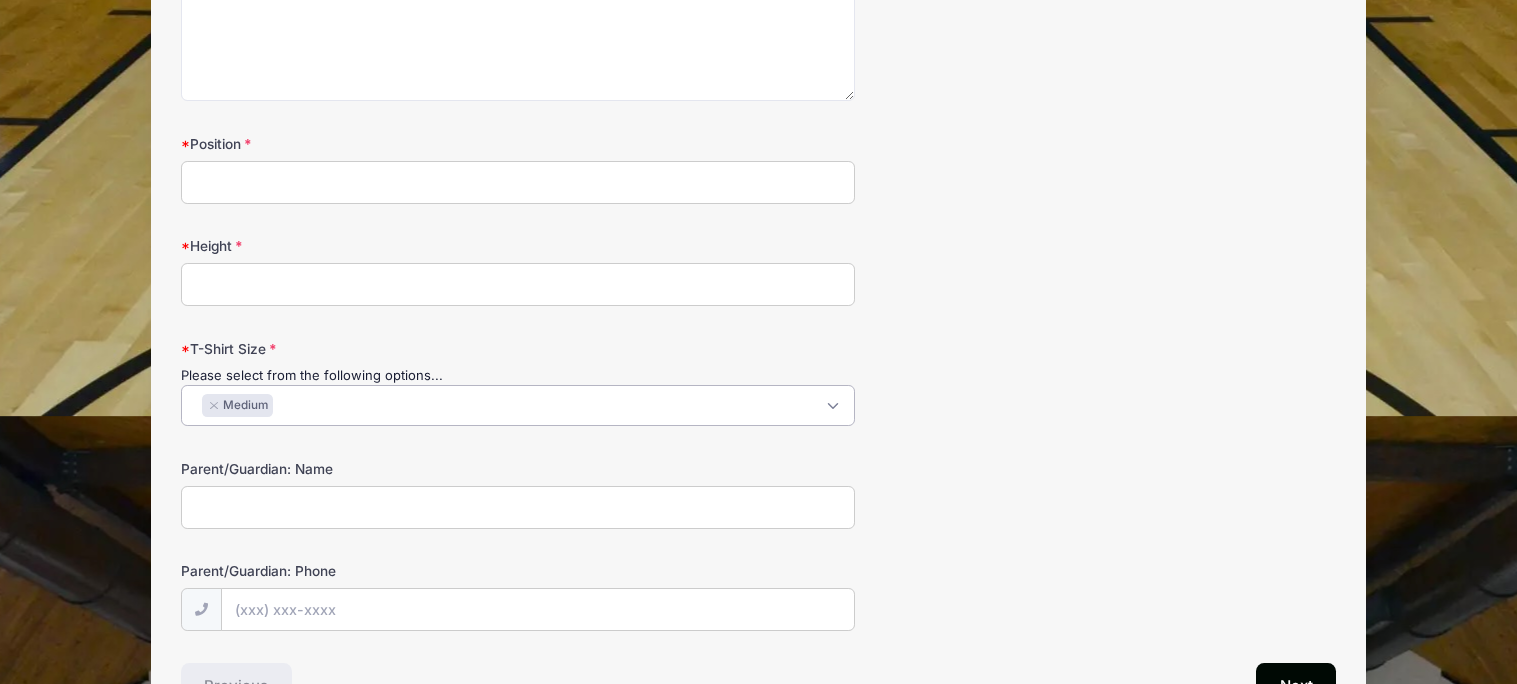 scroll, scrollTop: 1605, scrollLeft: 0, axis: vertical 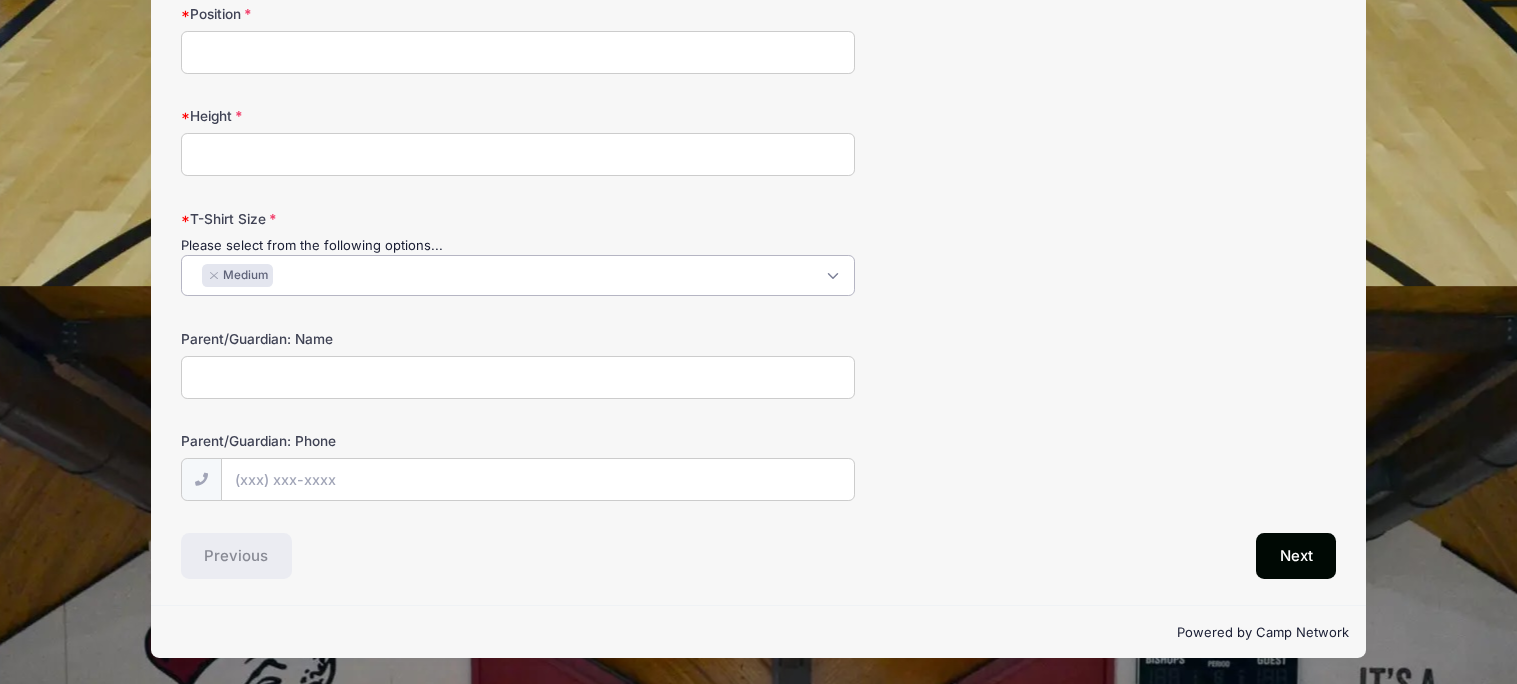 click on "Parent/Guardian: Name" at bounding box center (518, 377) 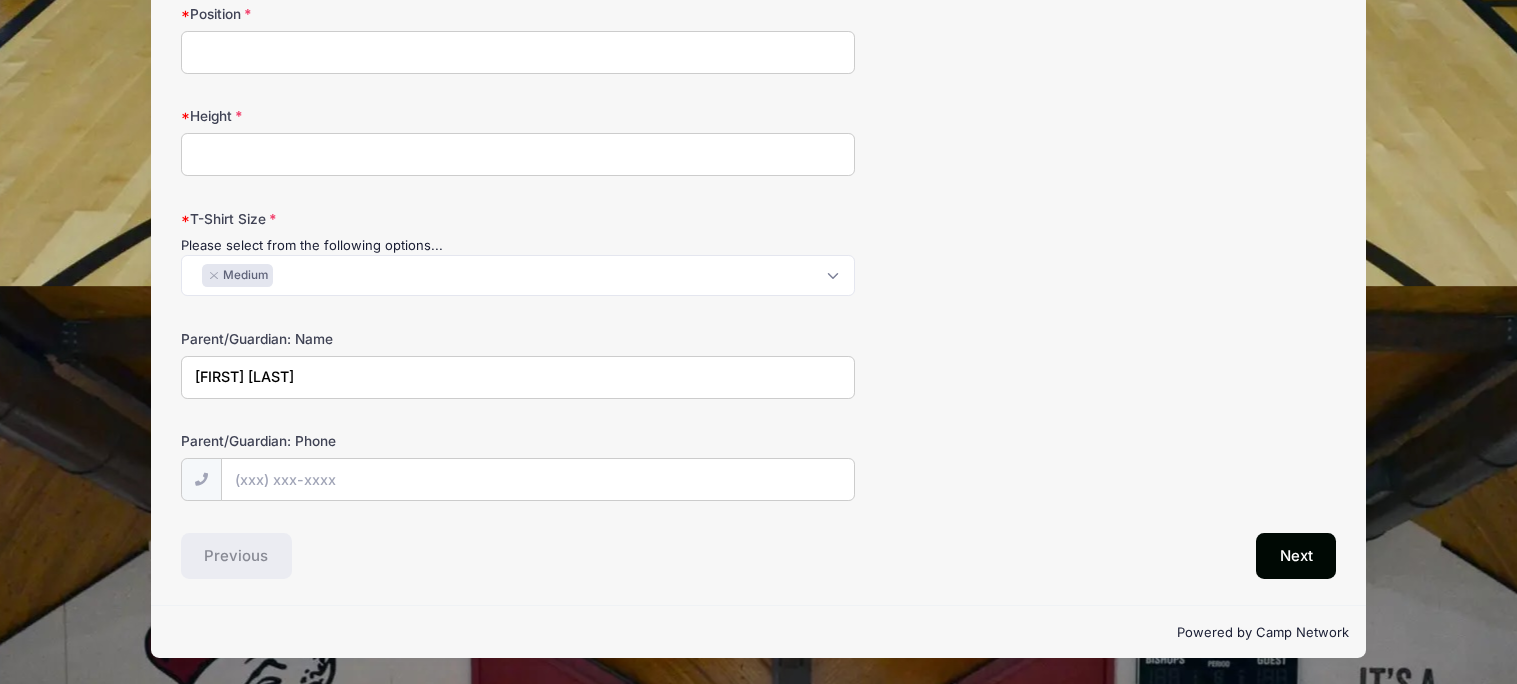 type on "[FIRST] [LAST]" 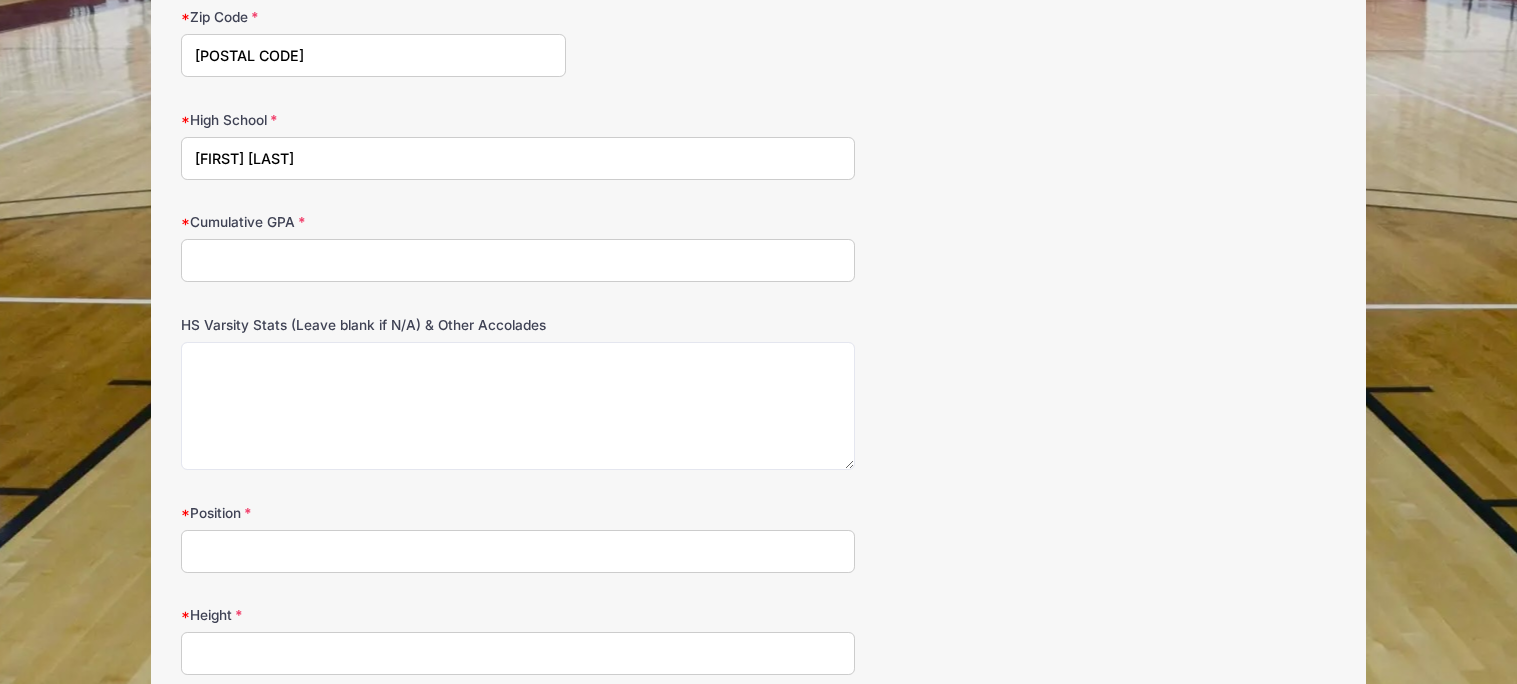 scroll, scrollTop: 1104, scrollLeft: 0, axis: vertical 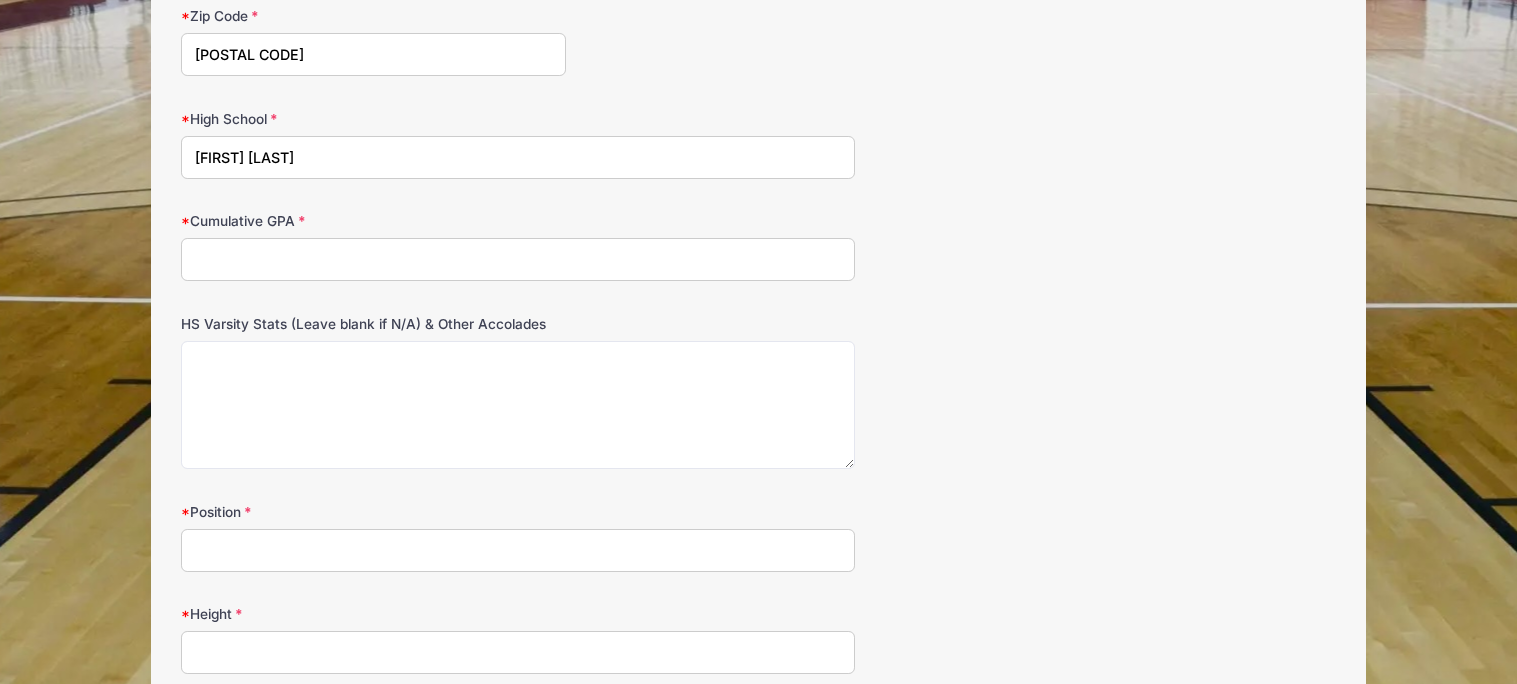 type on "[PHONE]" 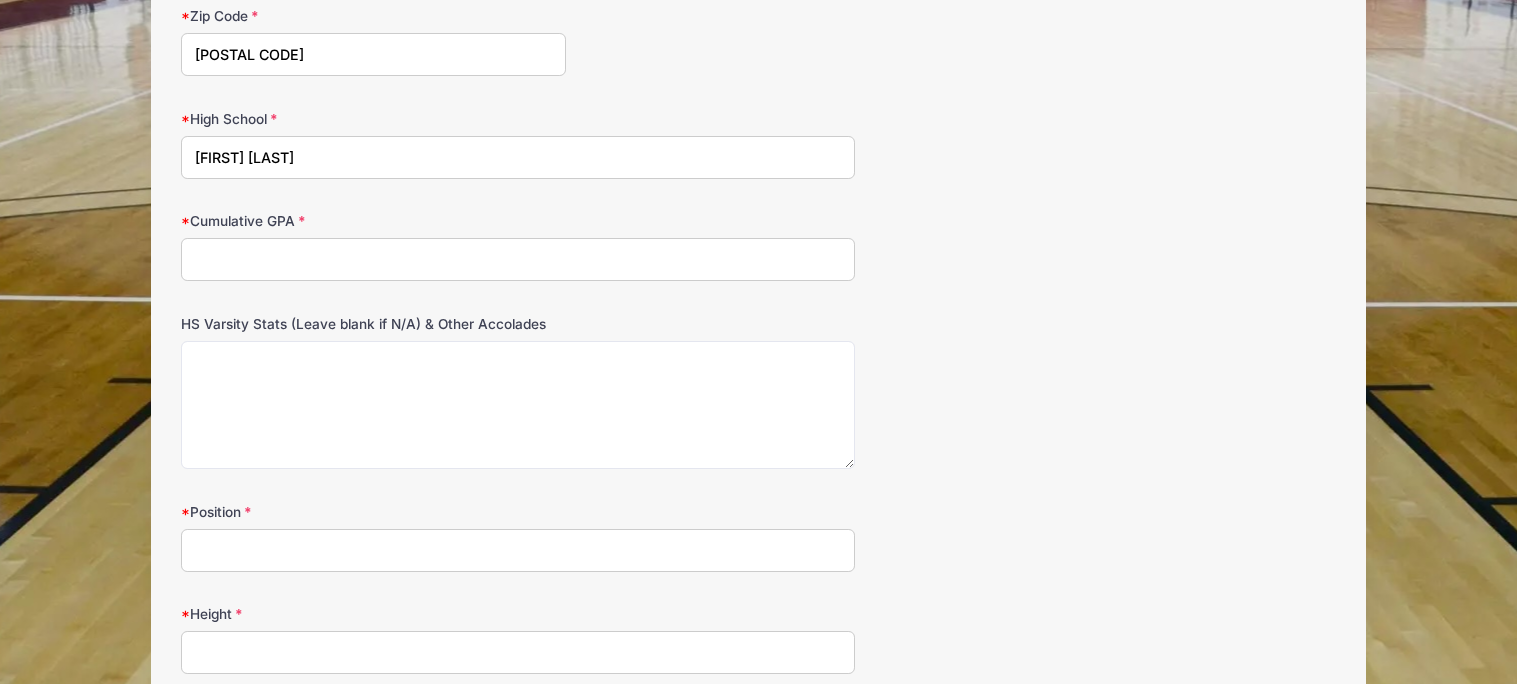 click on "Cumulative GPA" at bounding box center [518, 259] 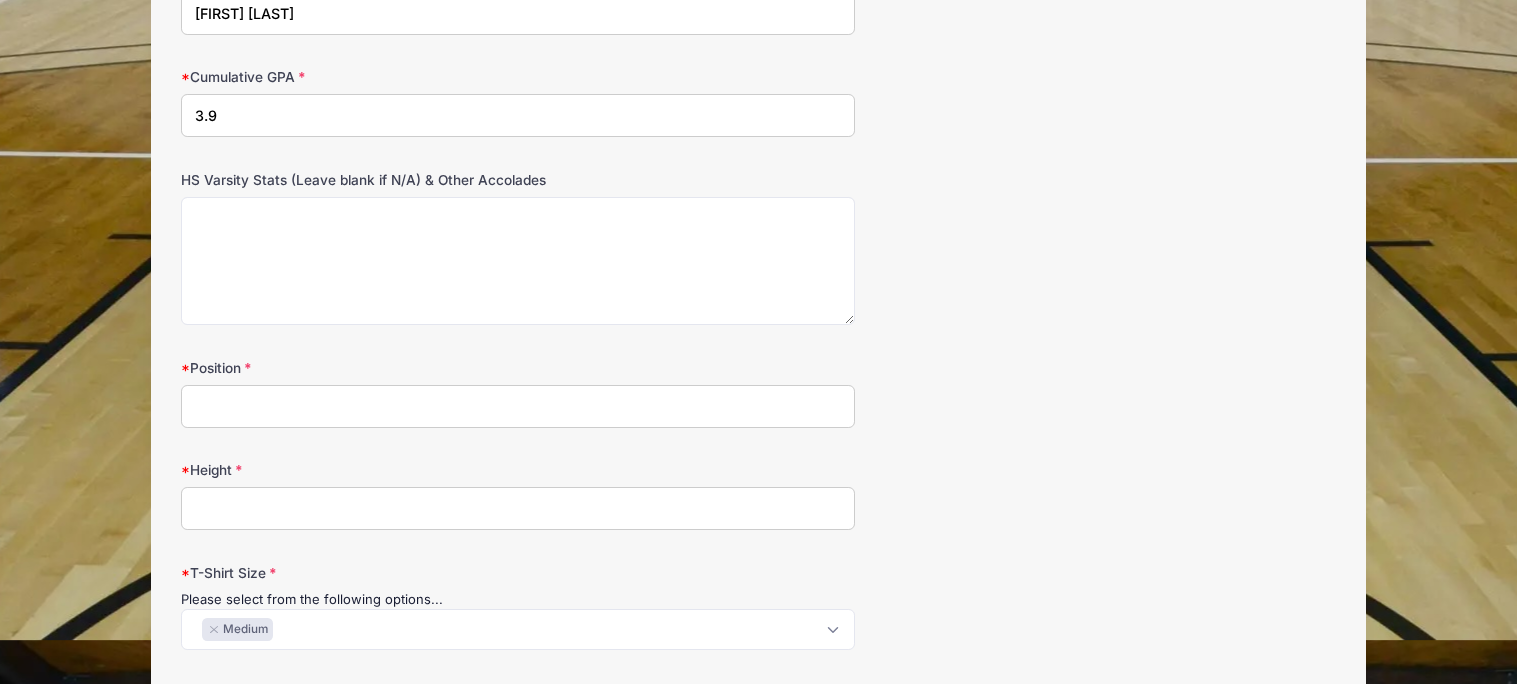 scroll, scrollTop: 1249, scrollLeft: 0, axis: vertical 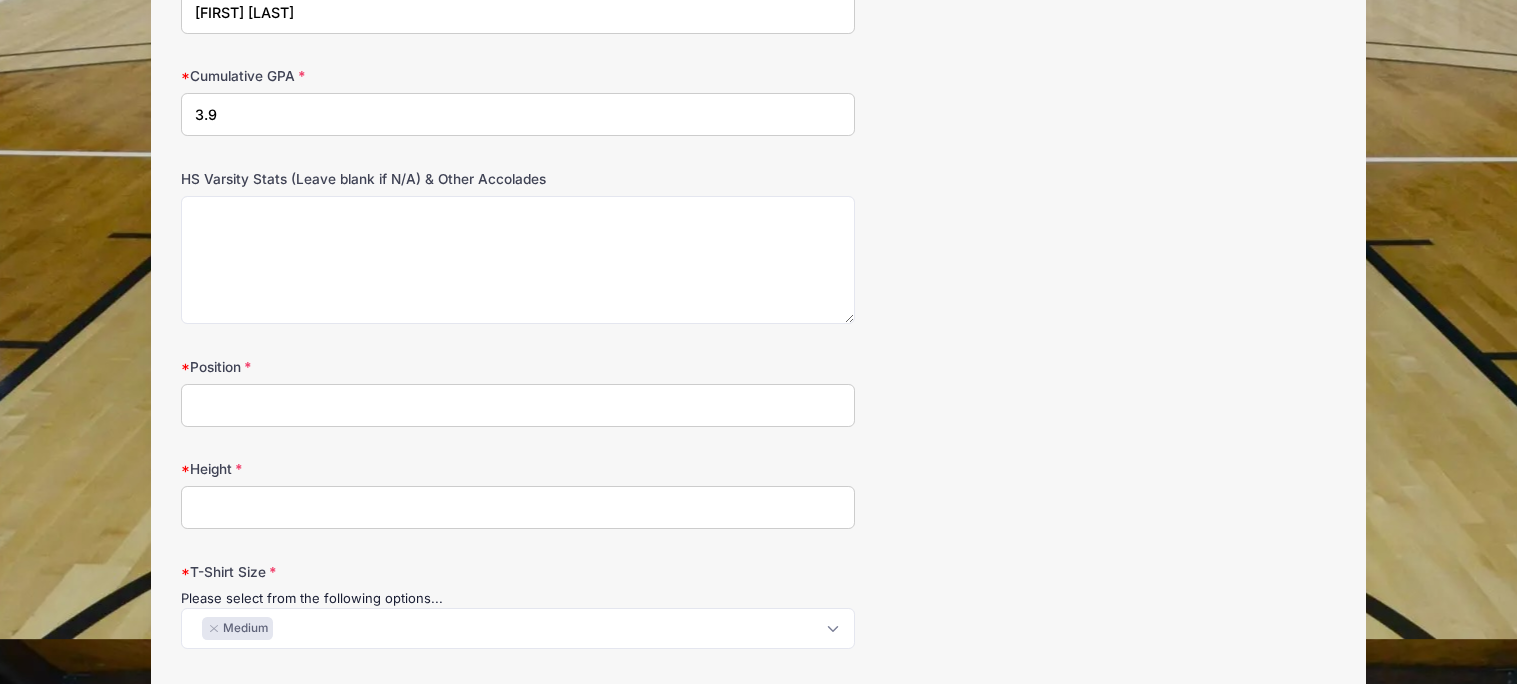 type on "3.9" 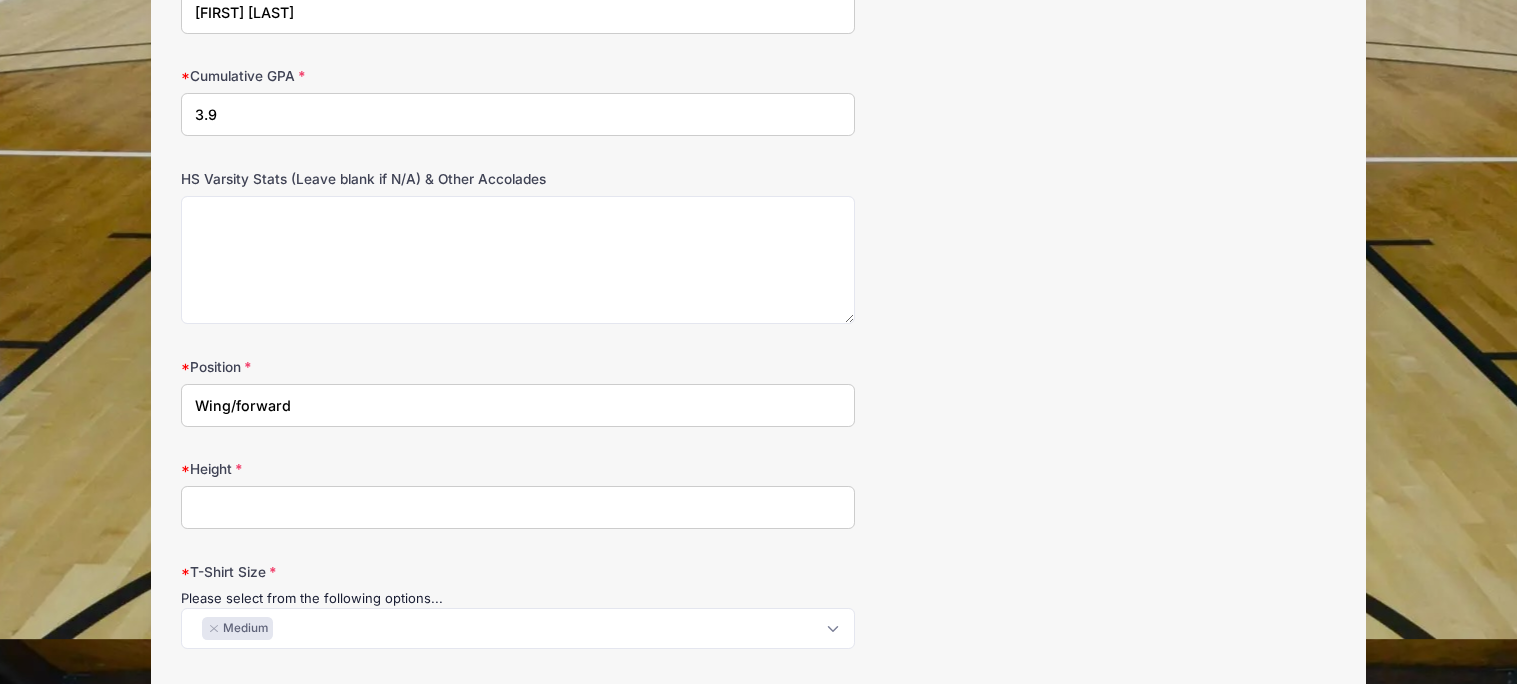 type on "Wing/forward" 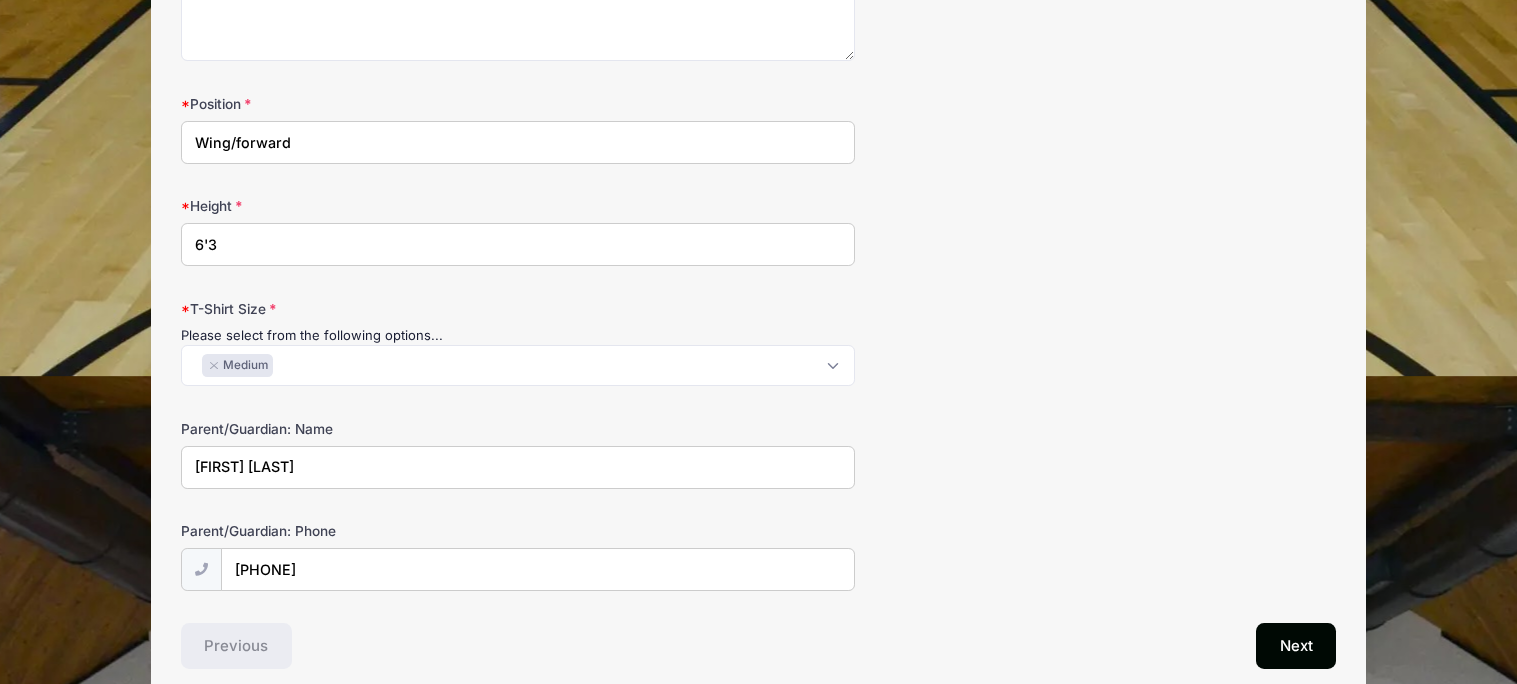 scroll, scrollTop: 1605, scrollLeft: 0, axis: vertical 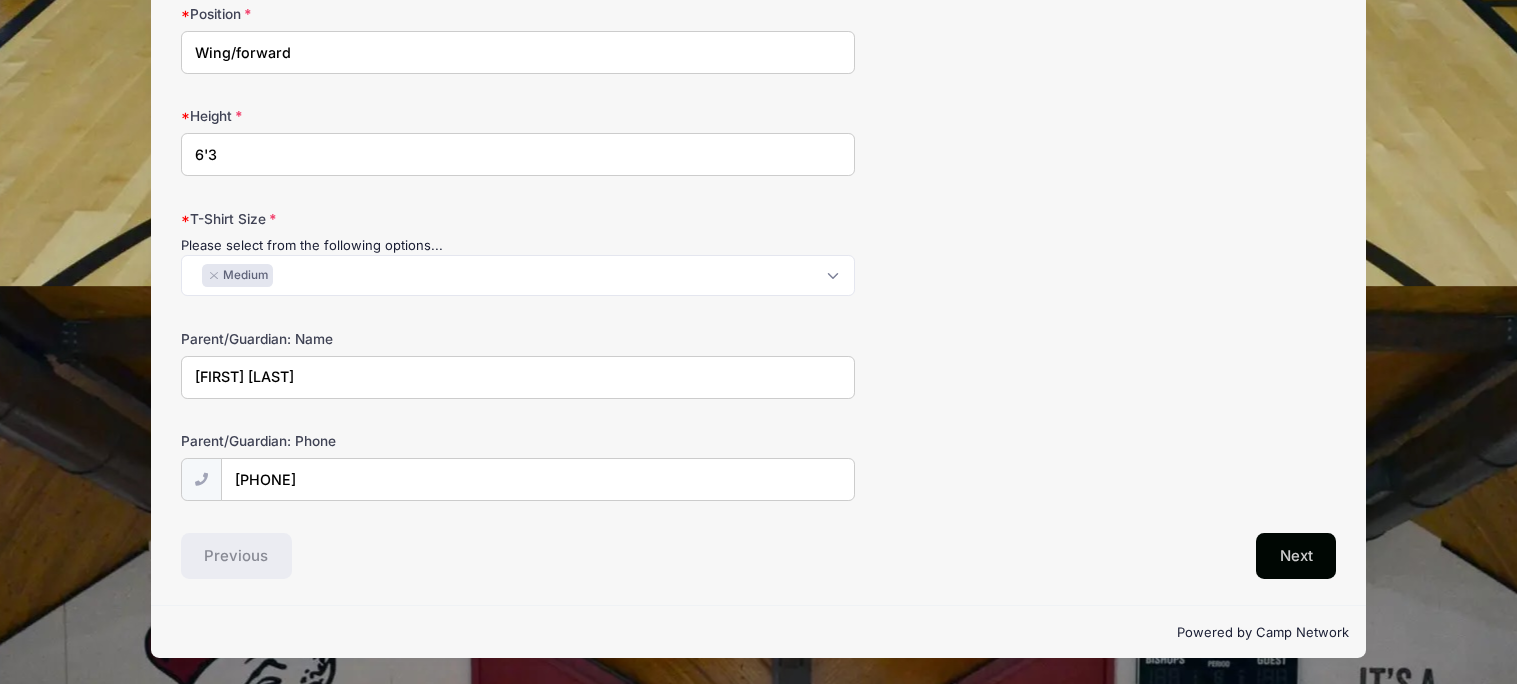 type on "6'3" 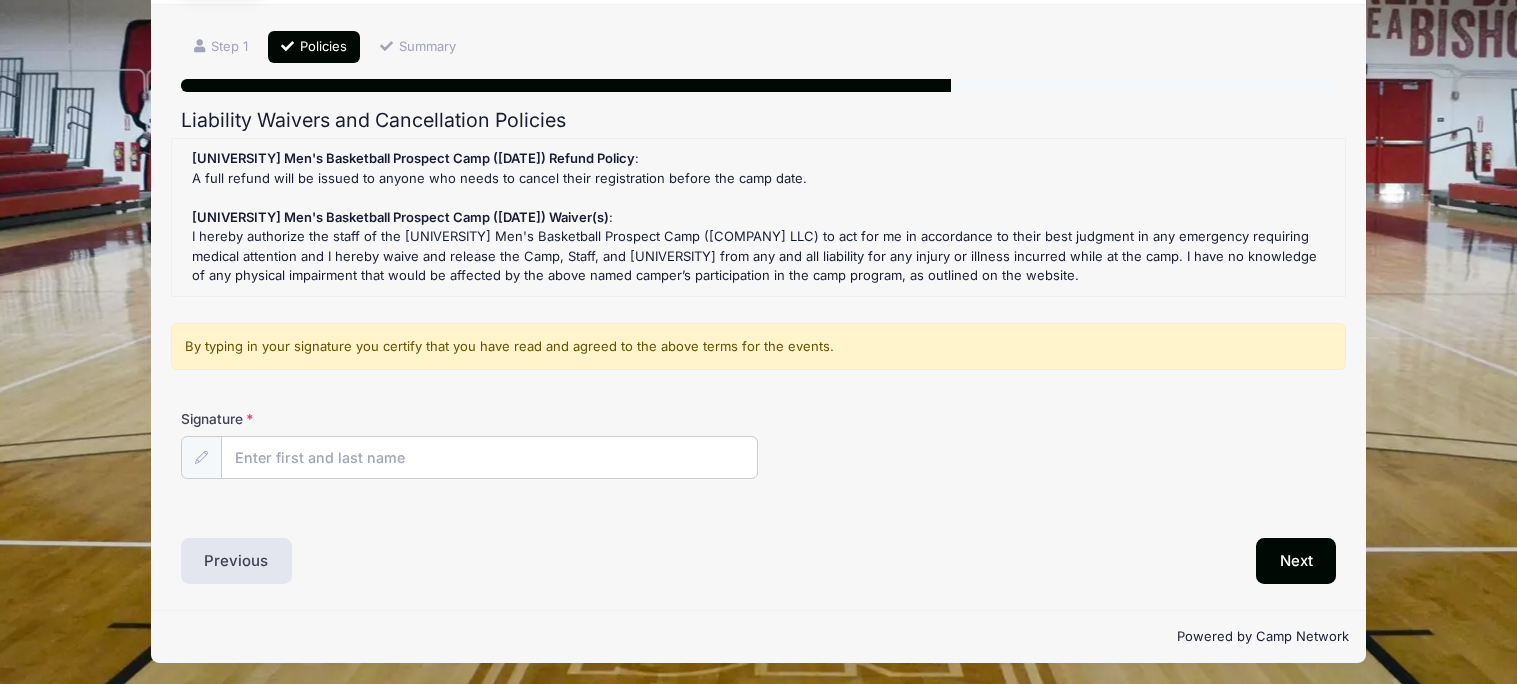 scroll, scrollTop: 123, scrollLeft: 0, axis: vertical 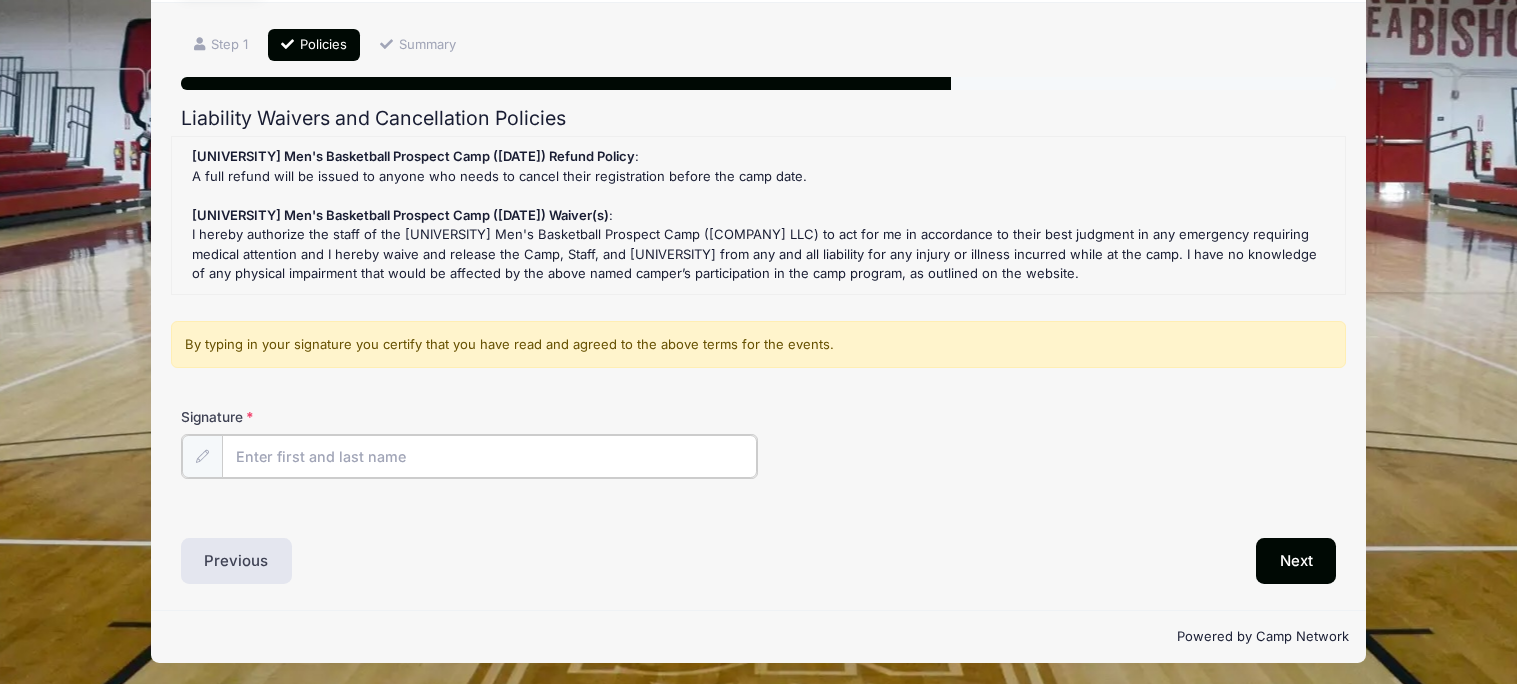 click on "Signature" at bounding box center (490, 456) 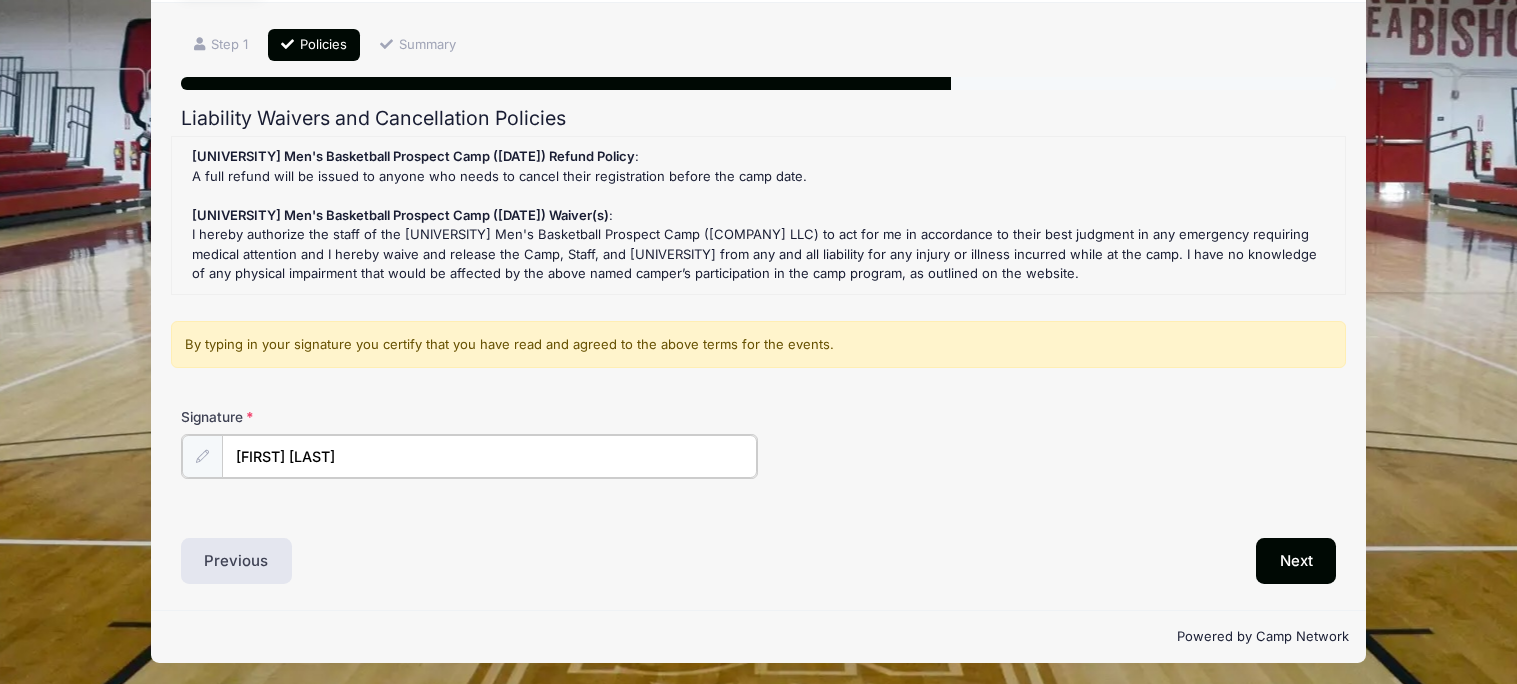 type on "[FIRST] [LAST]" 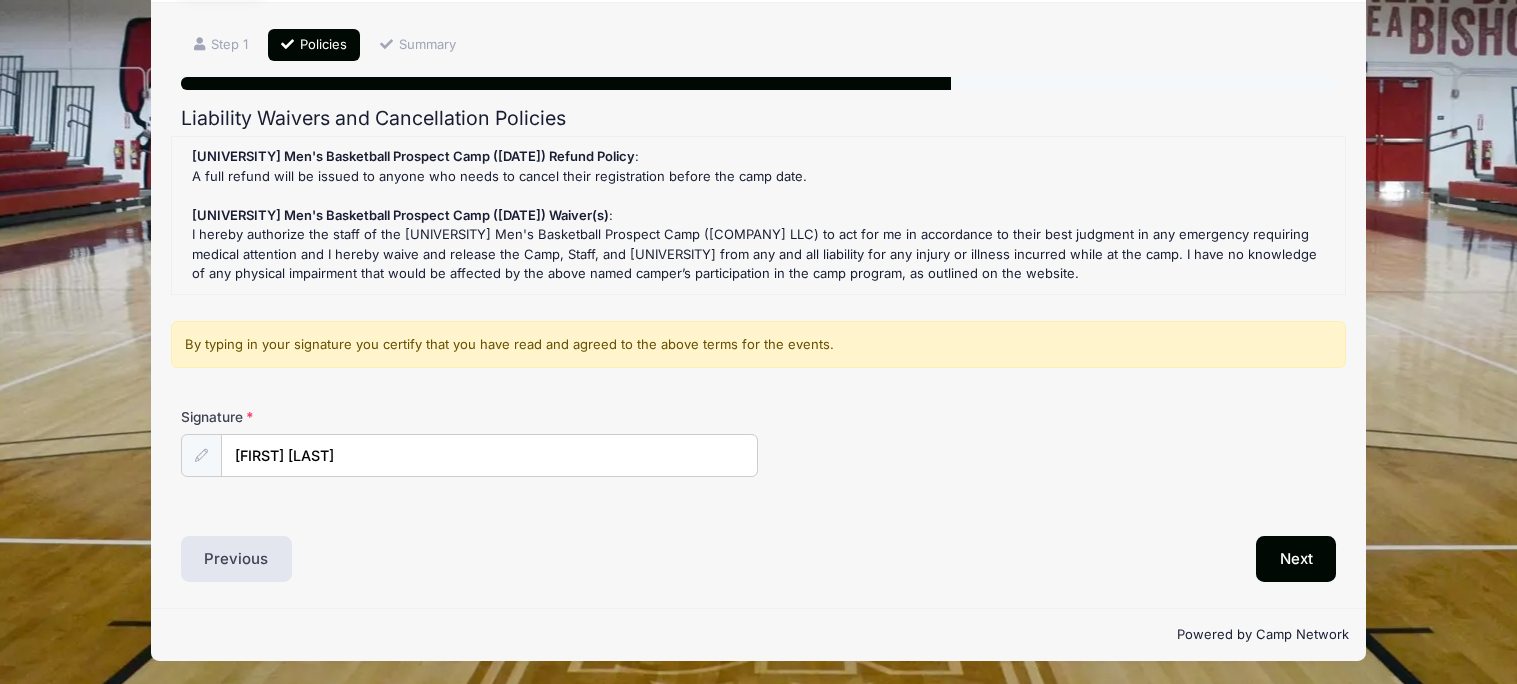 click on "Signature
[FIRST] [LAST]" at bounding box center [759, 442] 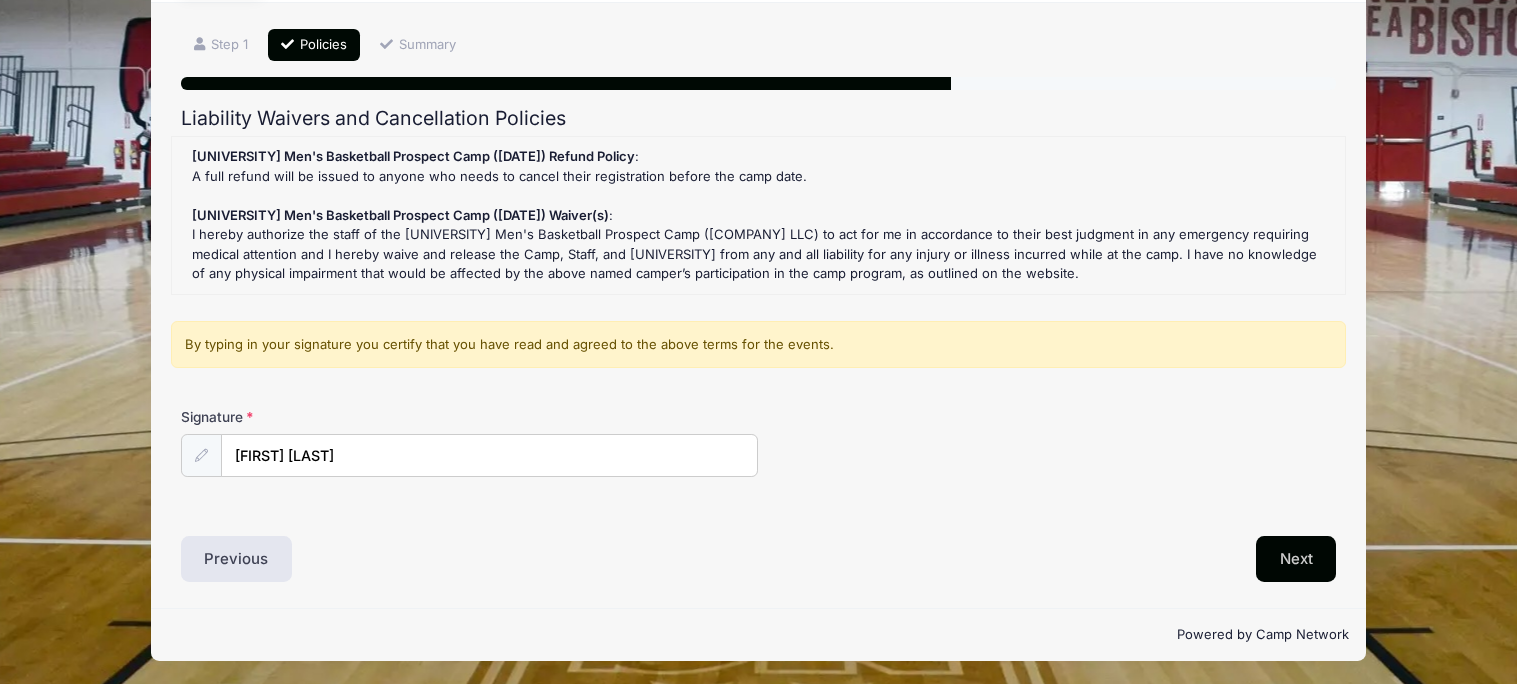click on "Next" at bounding box center [1296, 559] 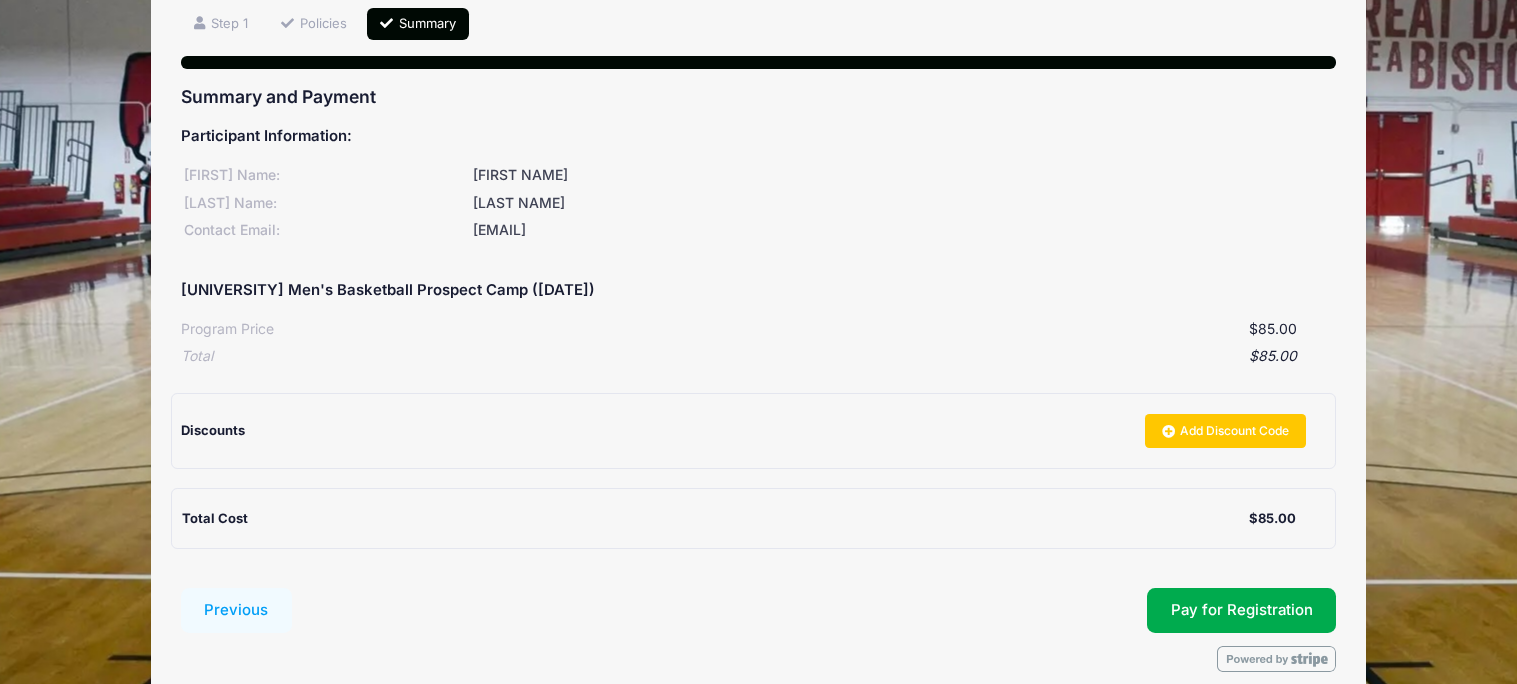 scroll, scrollTop: 149, scrollLeft: 0, axis: vertical 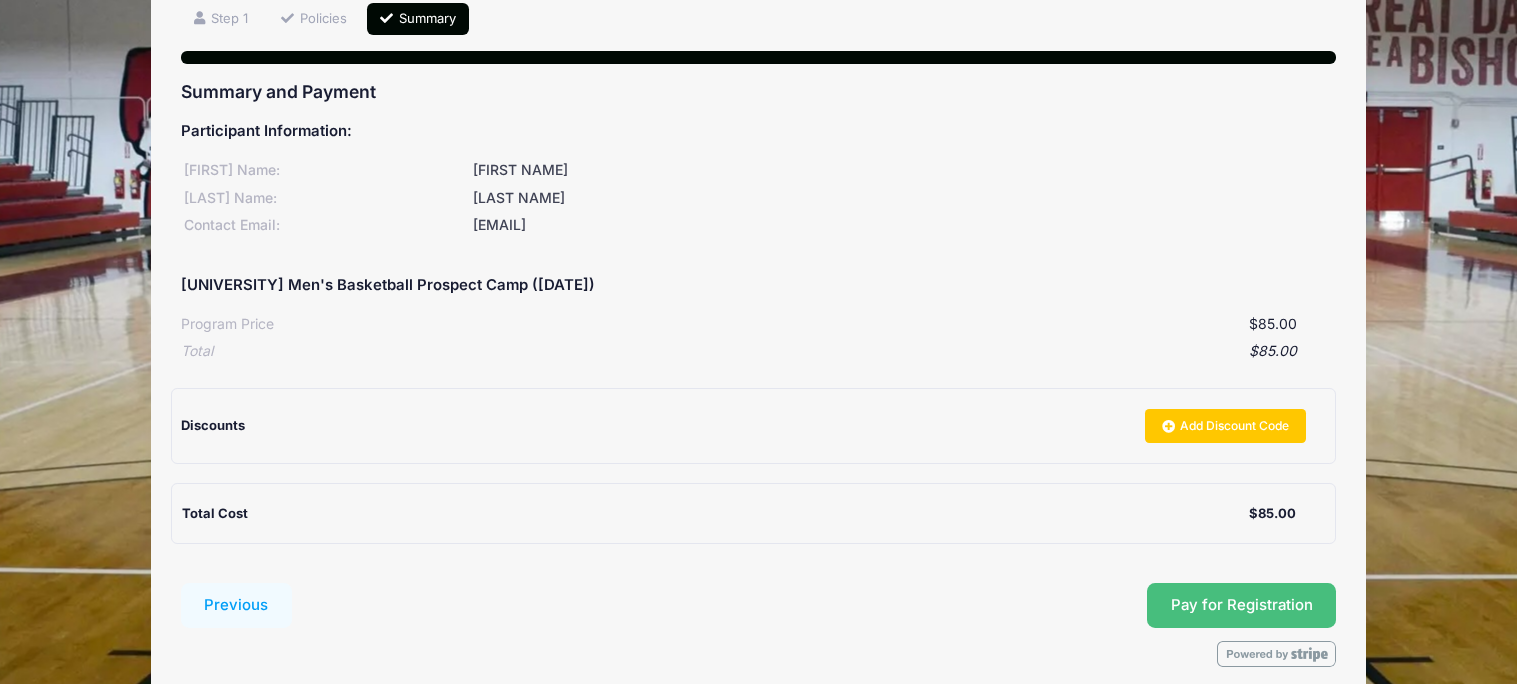 click on "Pay for Registration" at bounding box center [1242, 605] 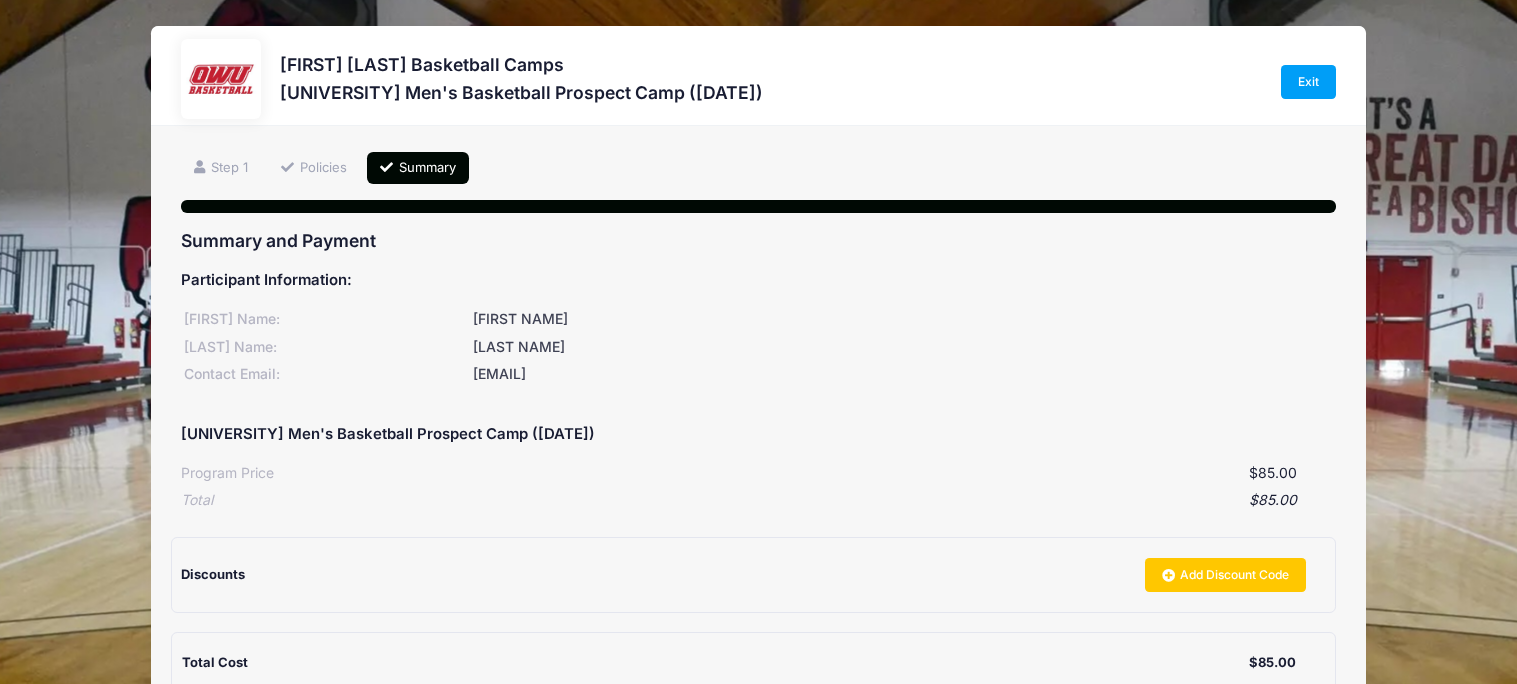 scroll, scrollTop: 238, scrollLeft: 0, axis: vertical 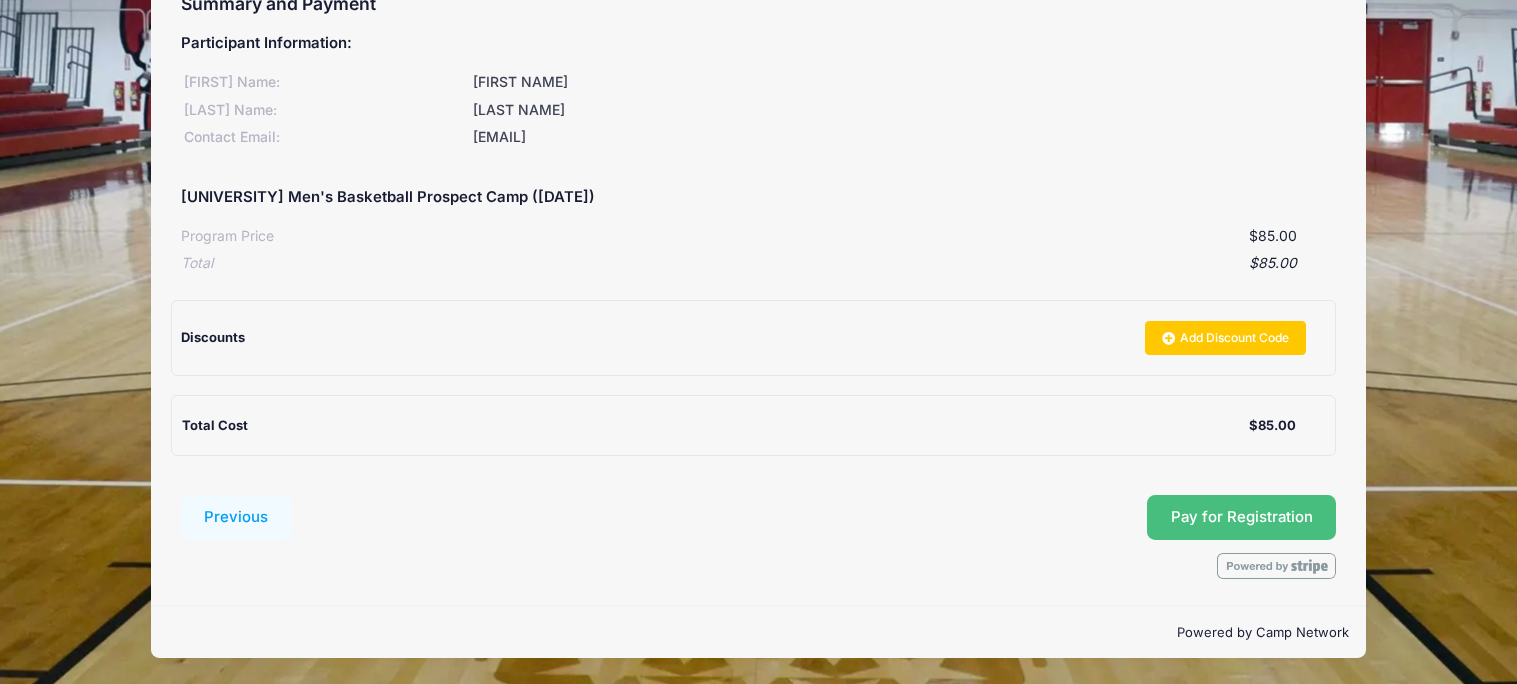 click on "Pay for Registration" at bounding box center (1242, 517) 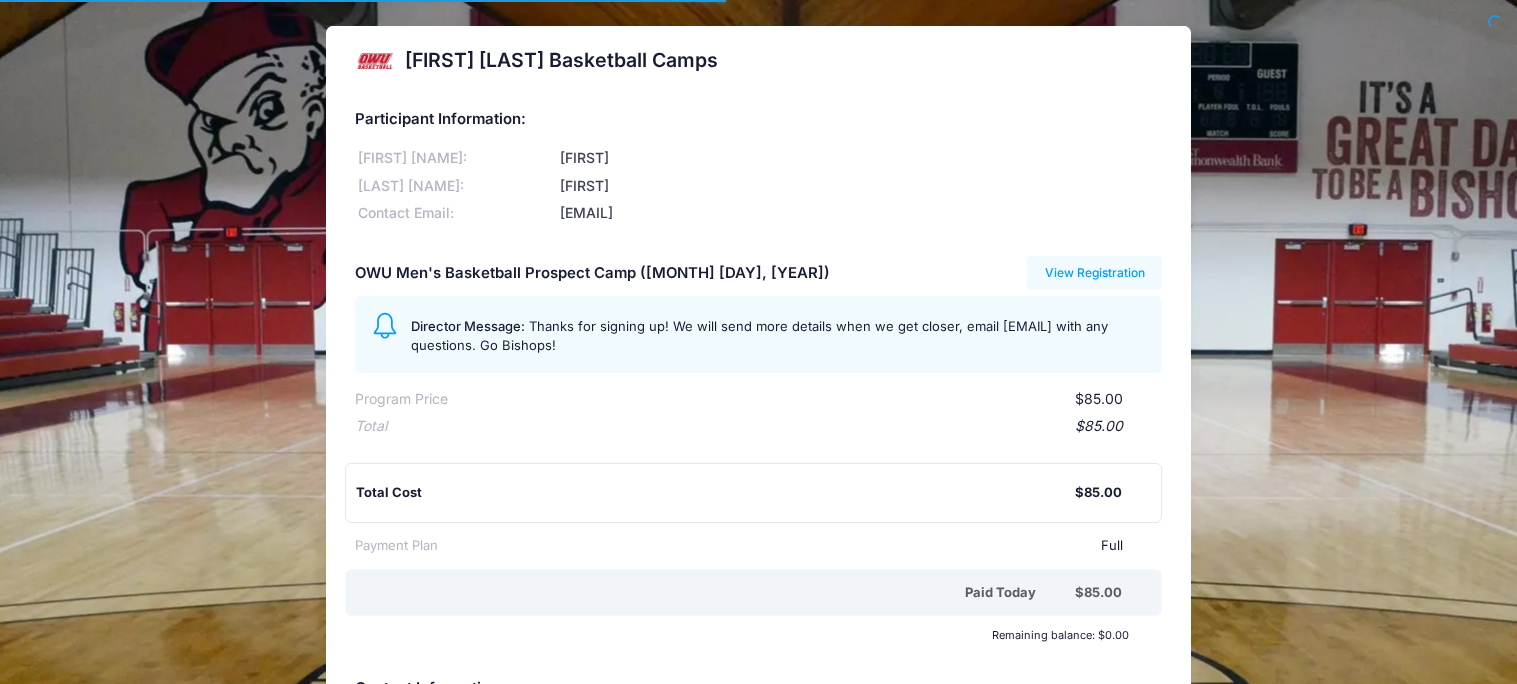 scroll, scrollTop: 0, scrollLeft: 0, axis: both 